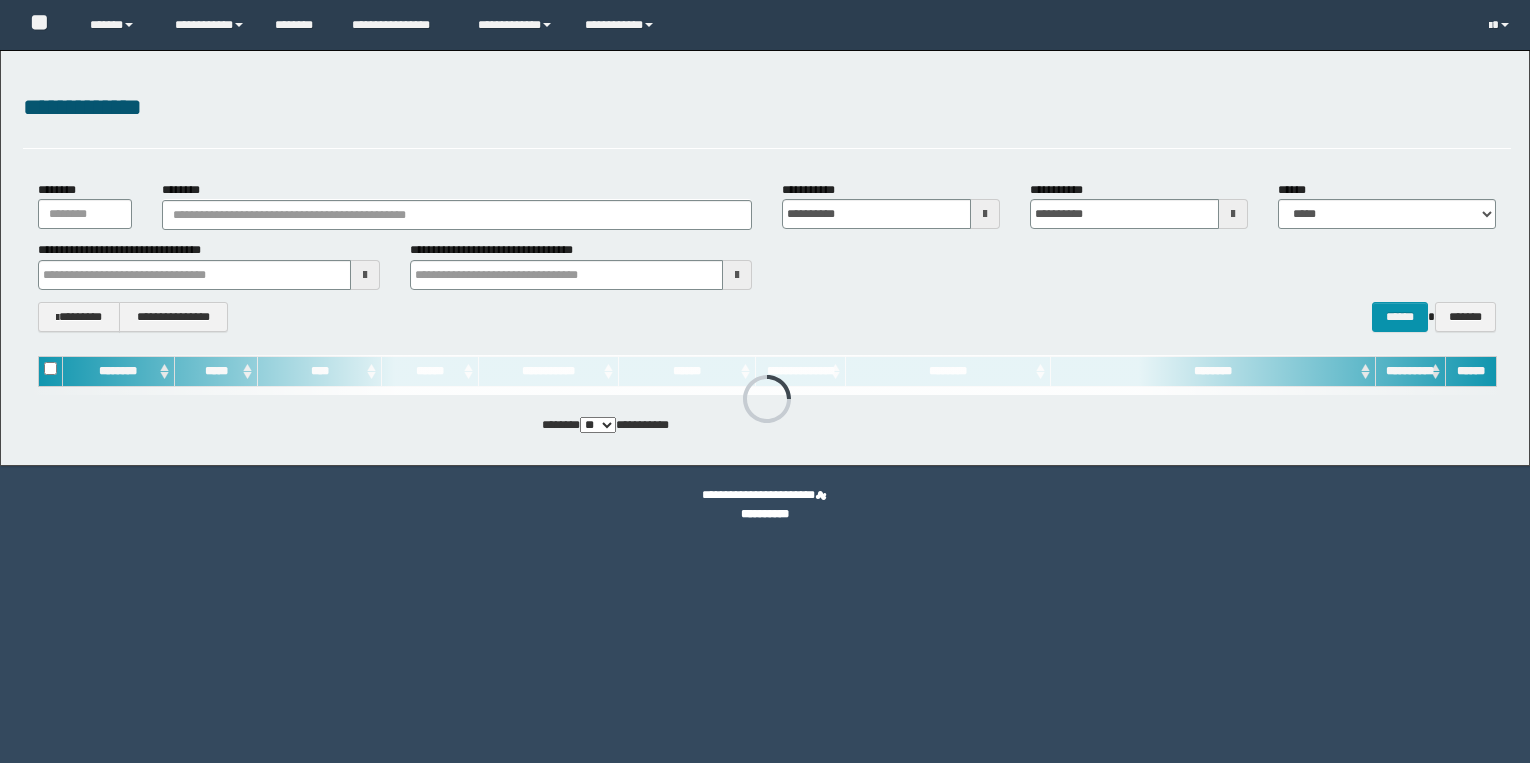 scroll, scrollTop: 0, scrollLeft: 0, axis: both 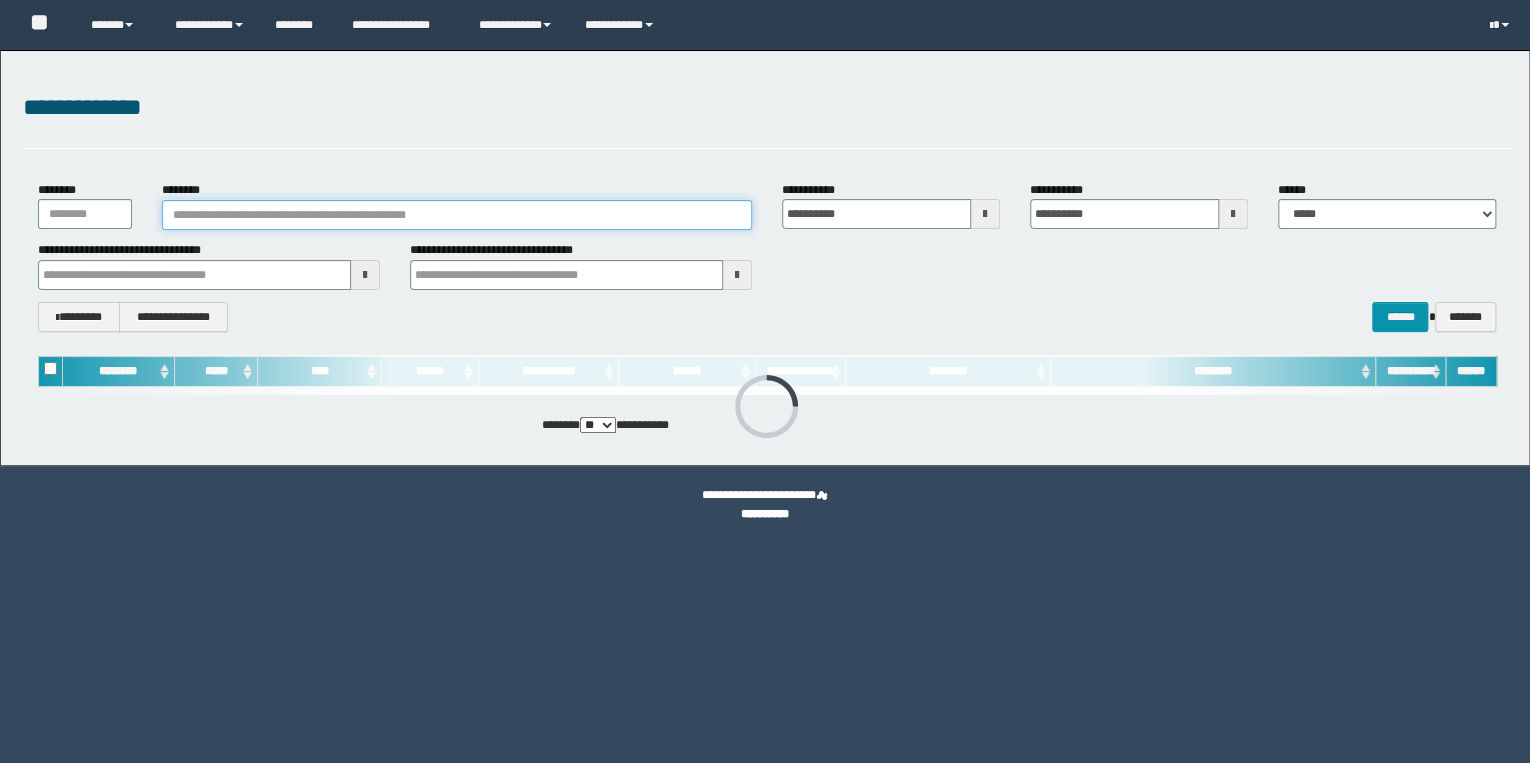 click on "********" at bounding box center [457, 215] 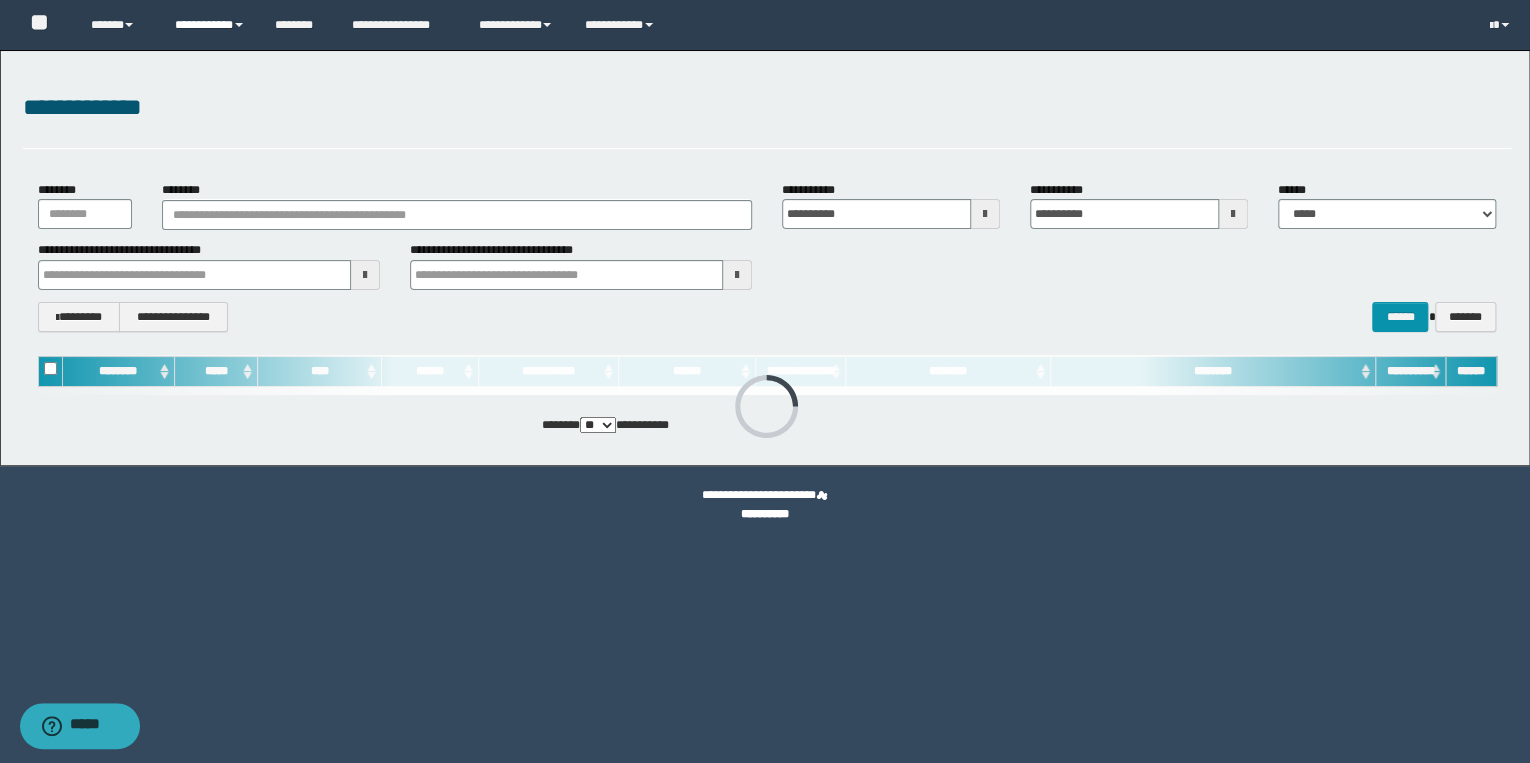 click on "**********" at bounding box center (210, 25) 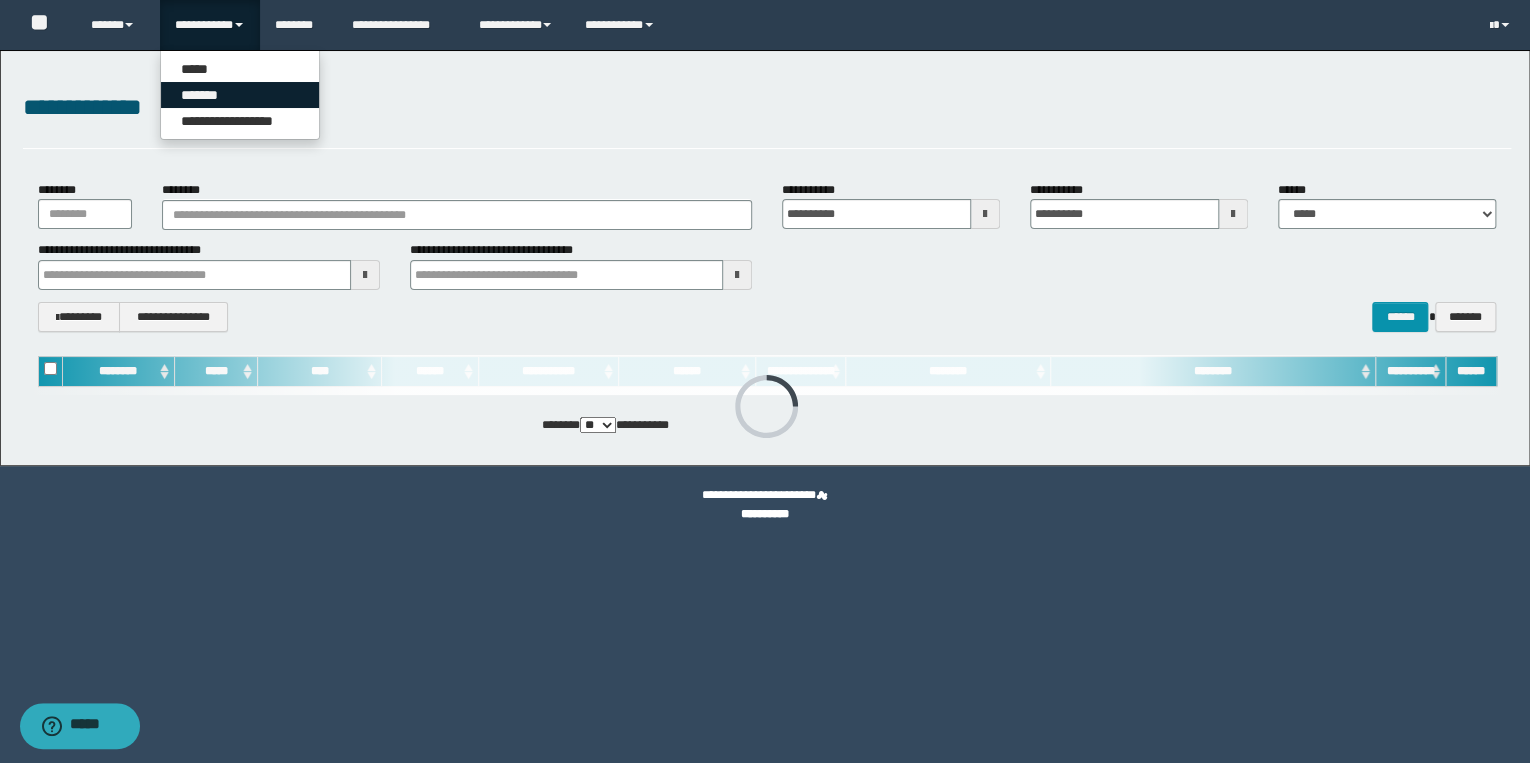 click on "*******" at bounding box center (240, 95) 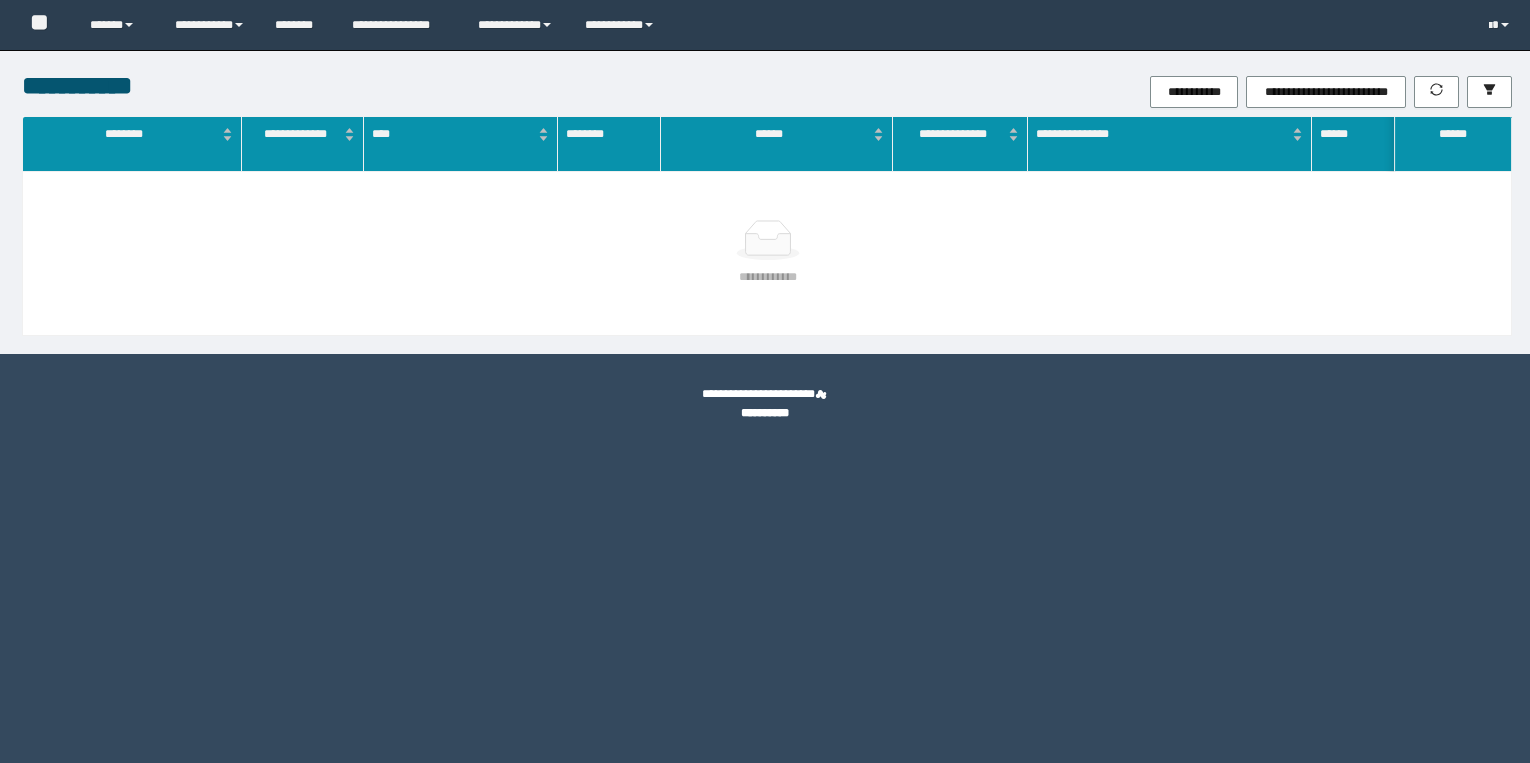 scroll, scrollTop: 0, scrollLeft: 0, axis: both 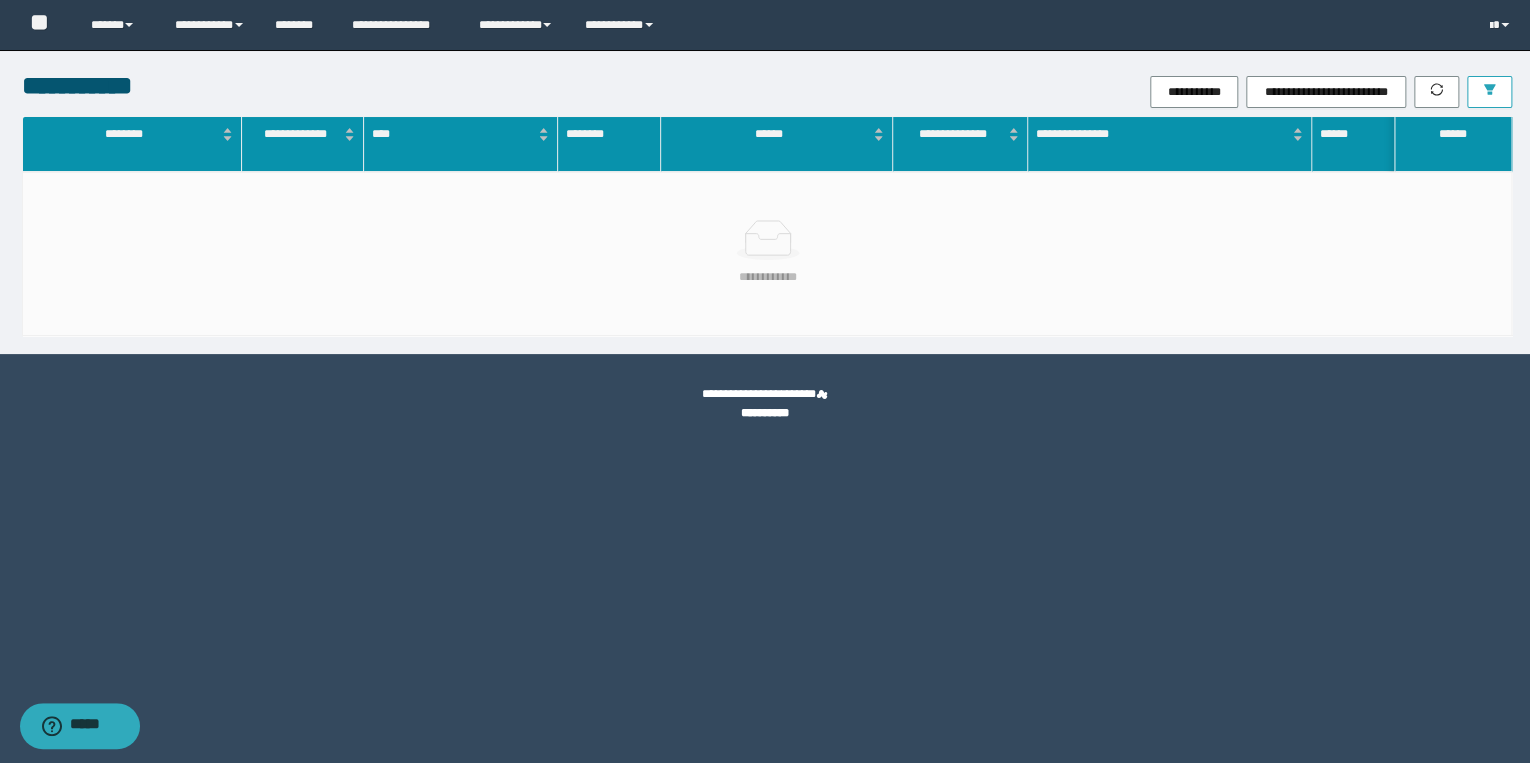 click at bounding box center [1489, 92] 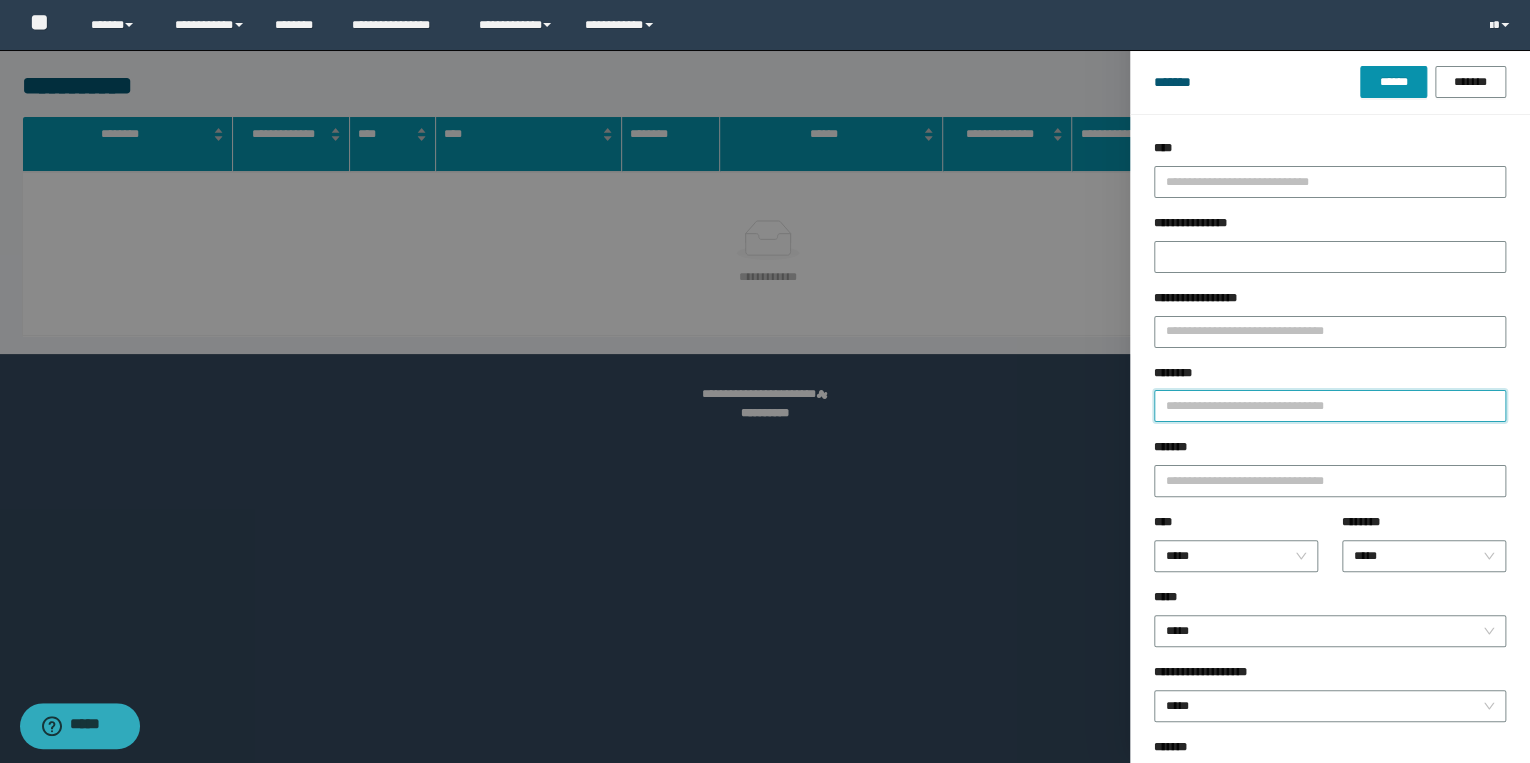 click on "********" at bounding box center [1330, 406] 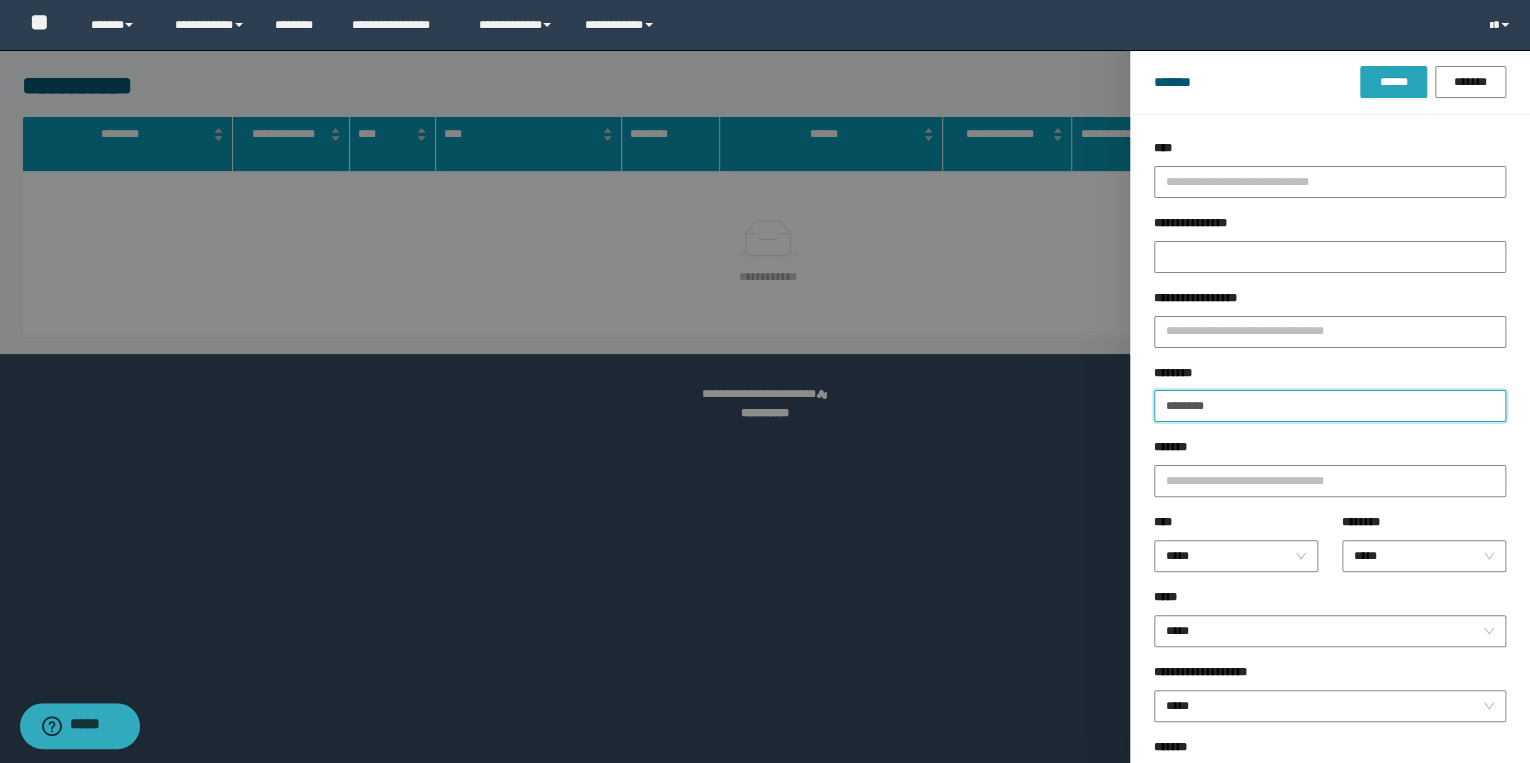 type on "********" 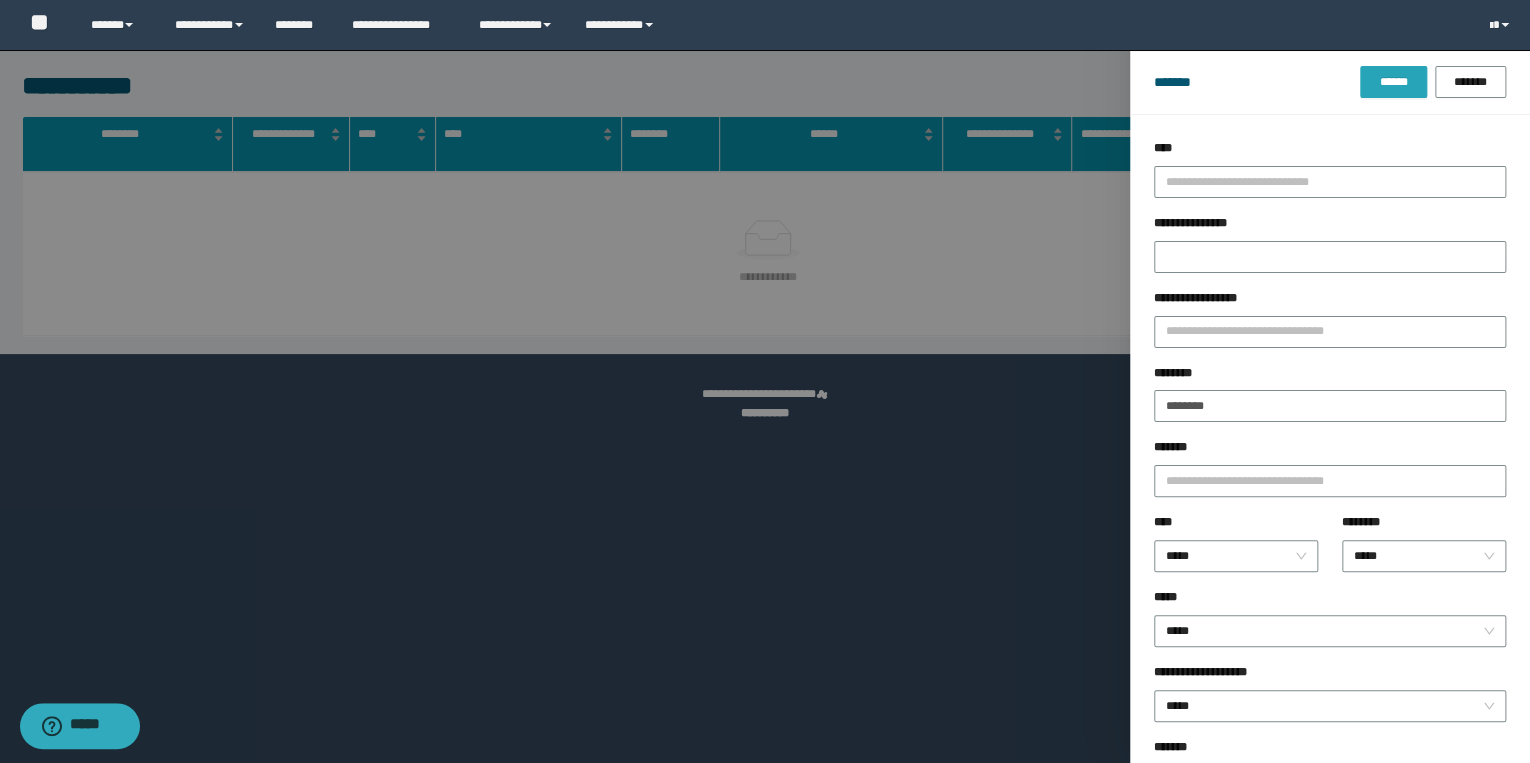 click on "******" at bounding box center (1393, 82) 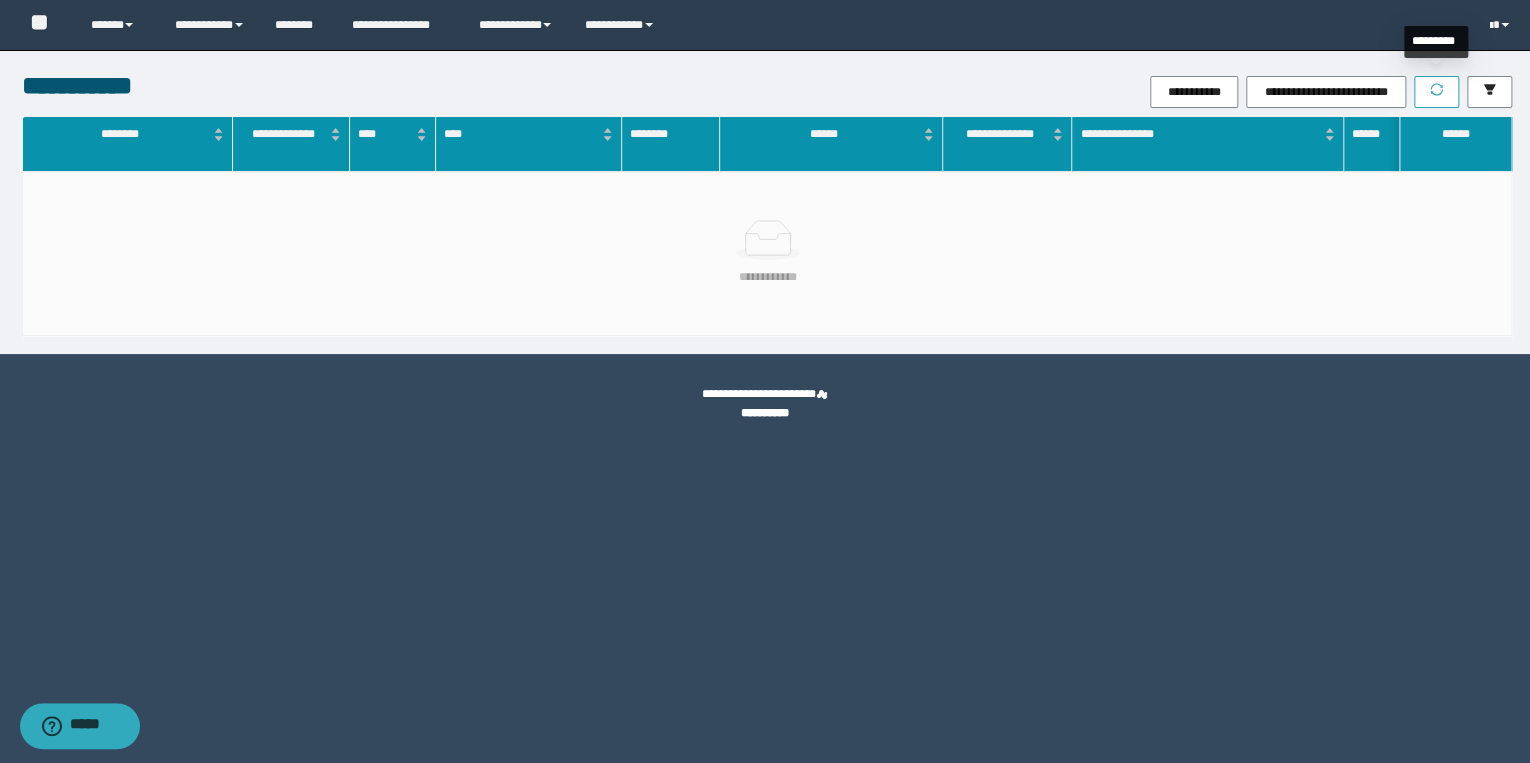 click at bounding box center (1436, 92) 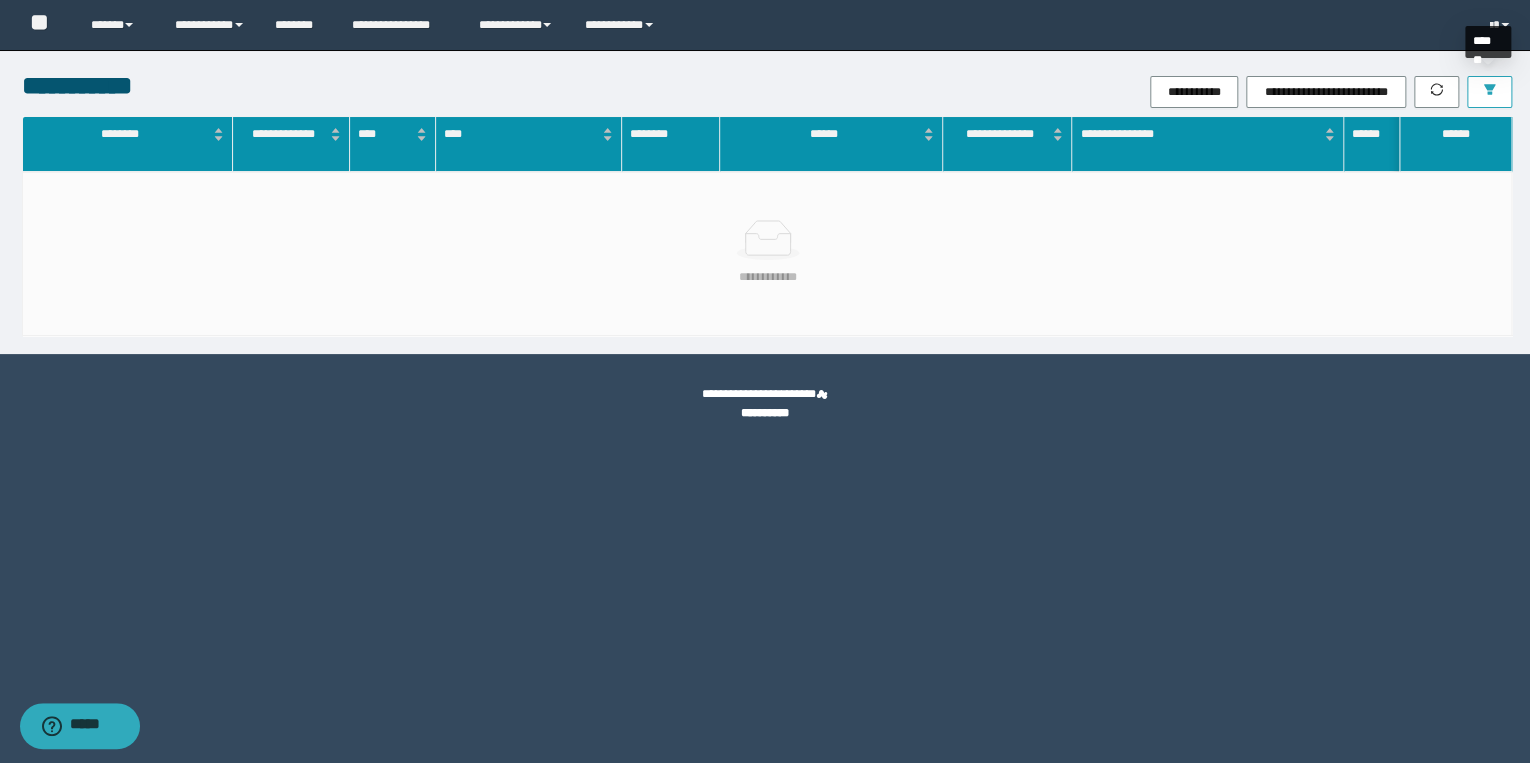 click at bounding box center (1489, 92) 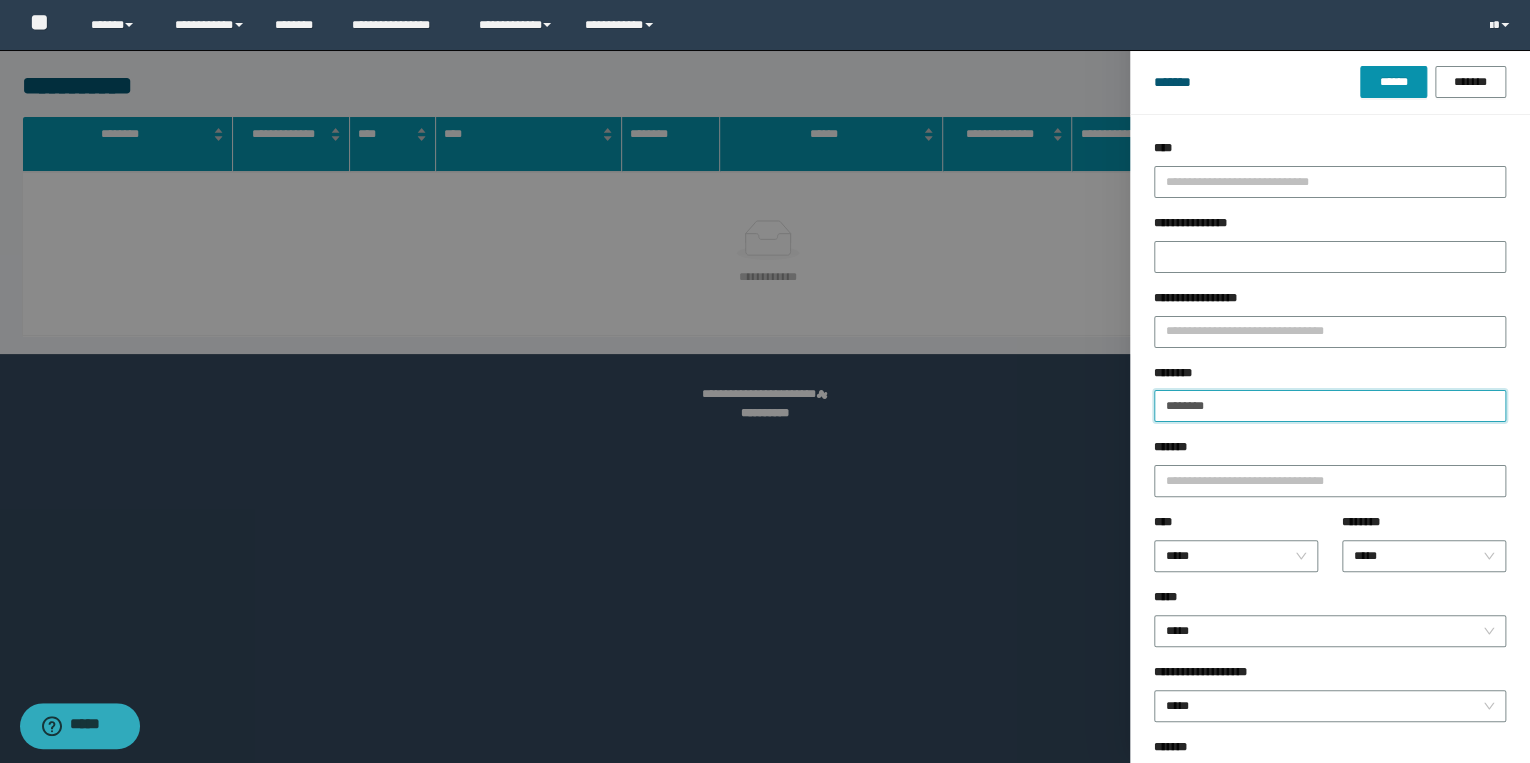 click on "********" at bounding box center [1330, 406] 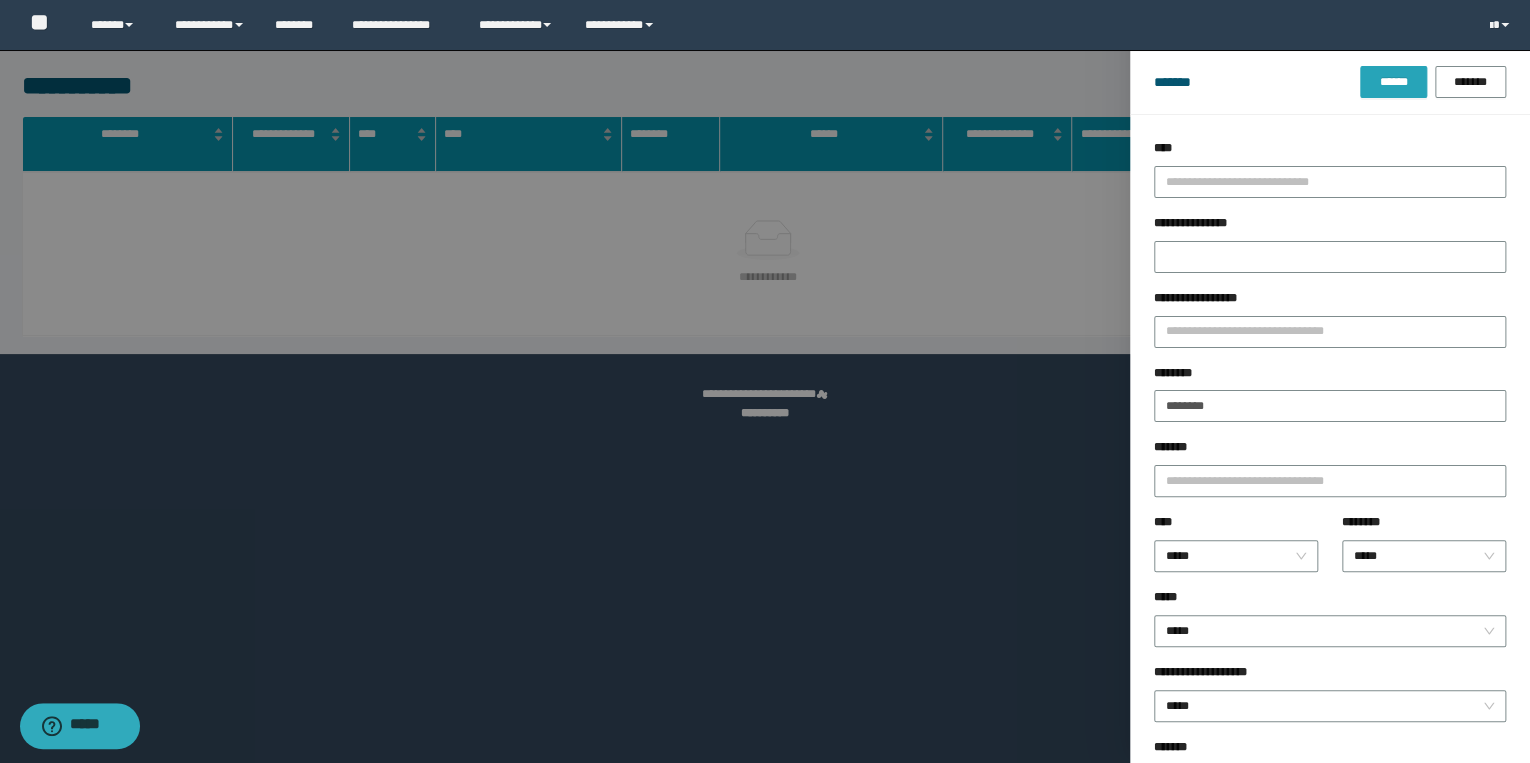 click on "******" at bounding box center (1393, 82) 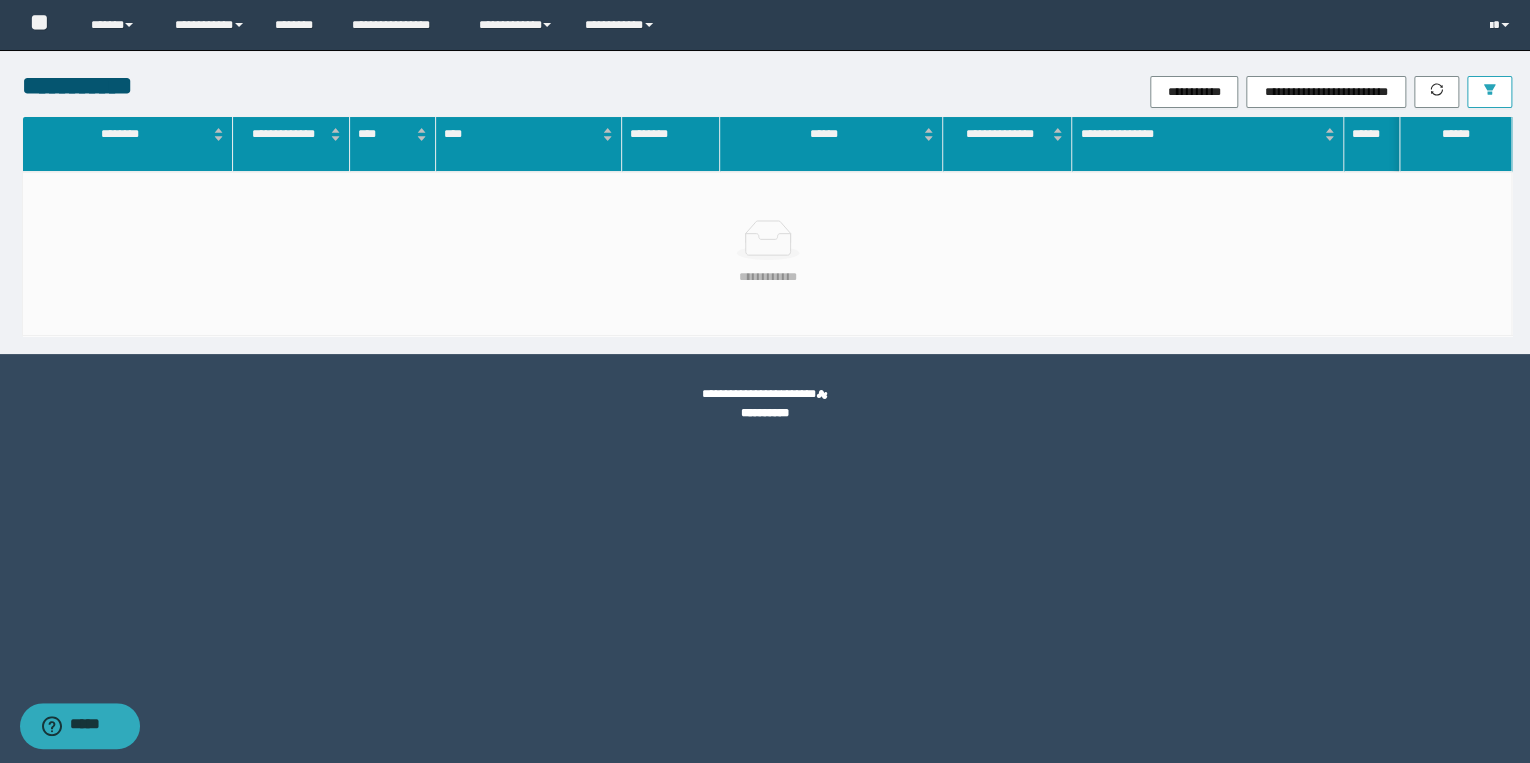 click 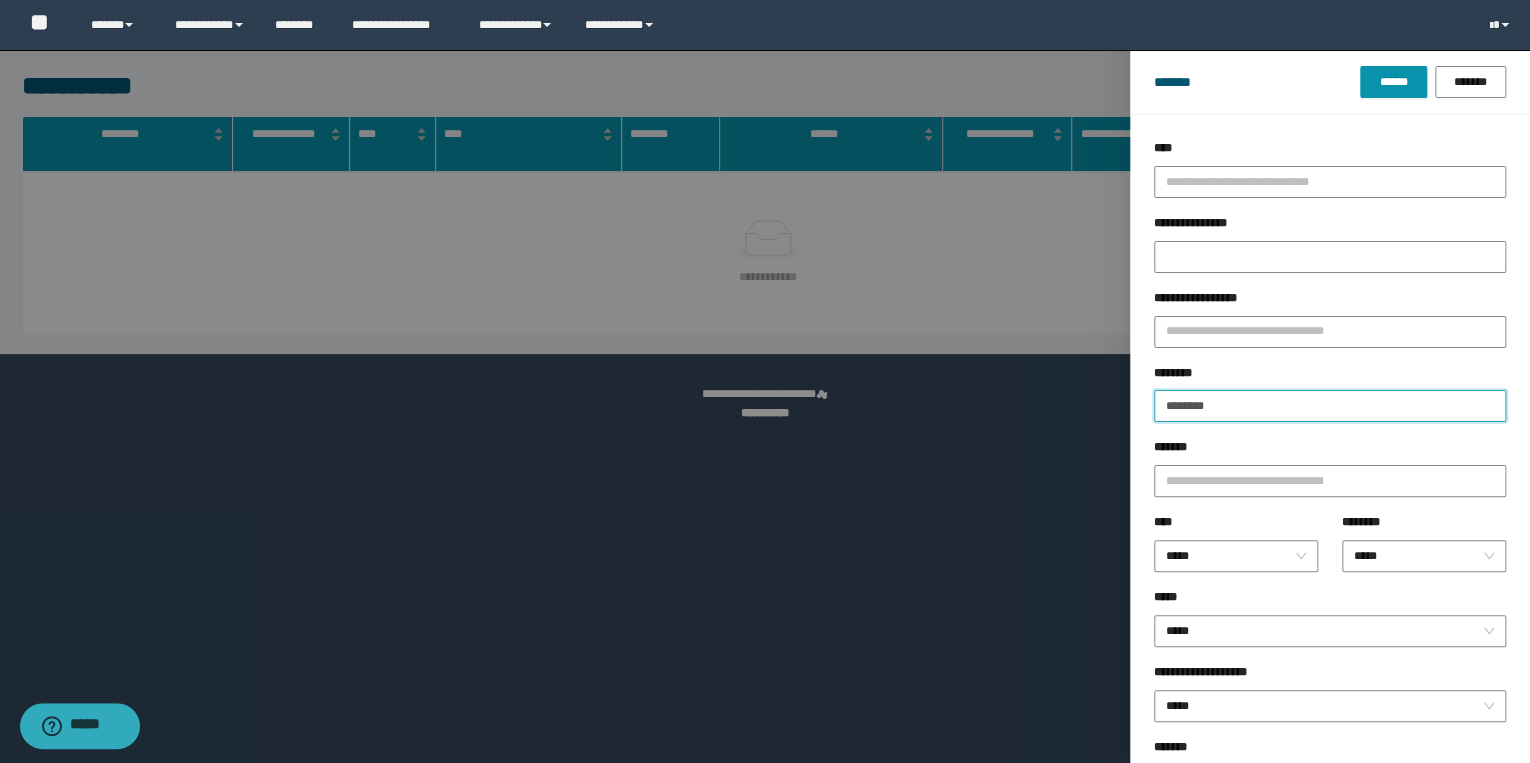 click on "********" at bounding box center (1330, 406) 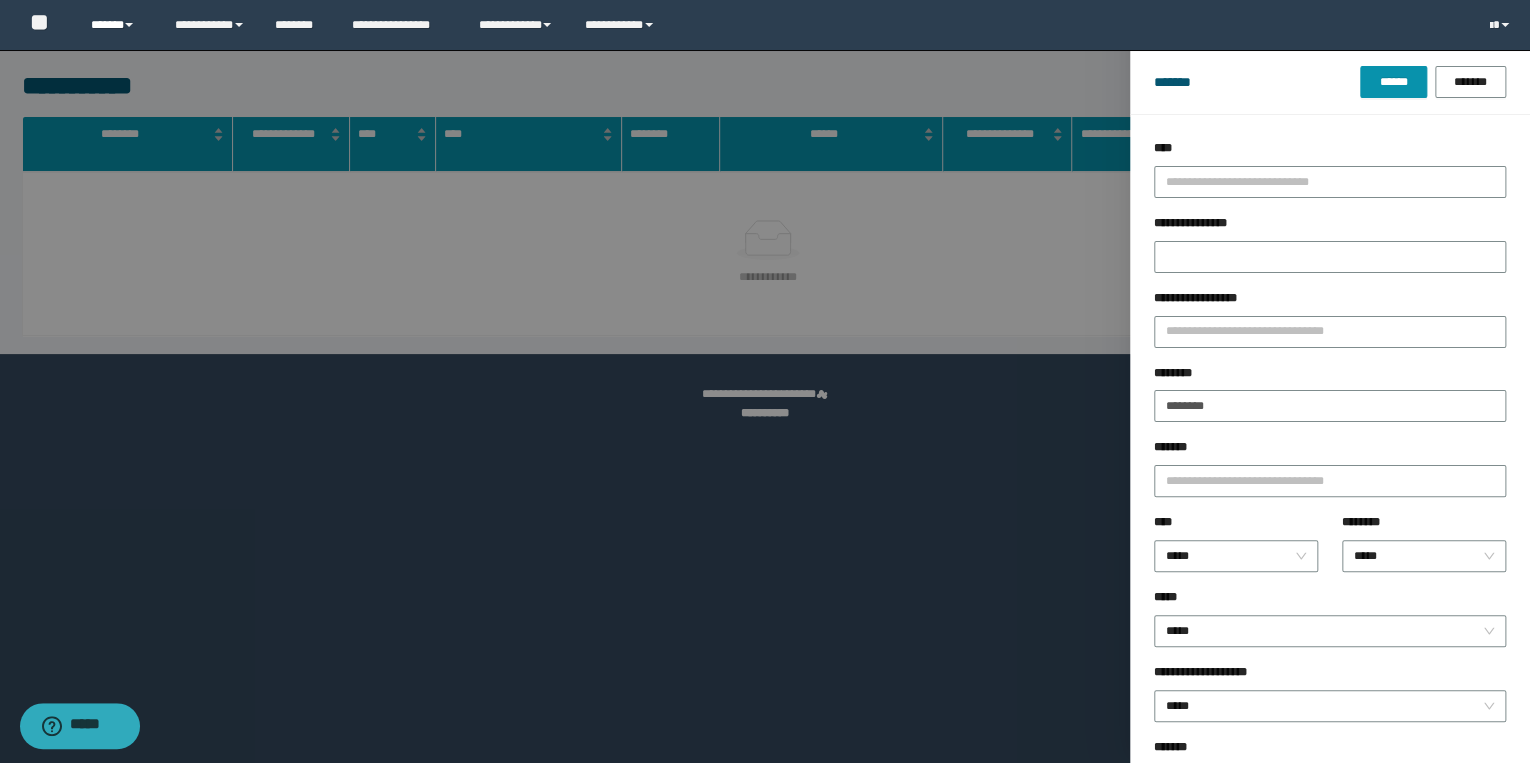 click on "******" at bounding box center [117, 25] 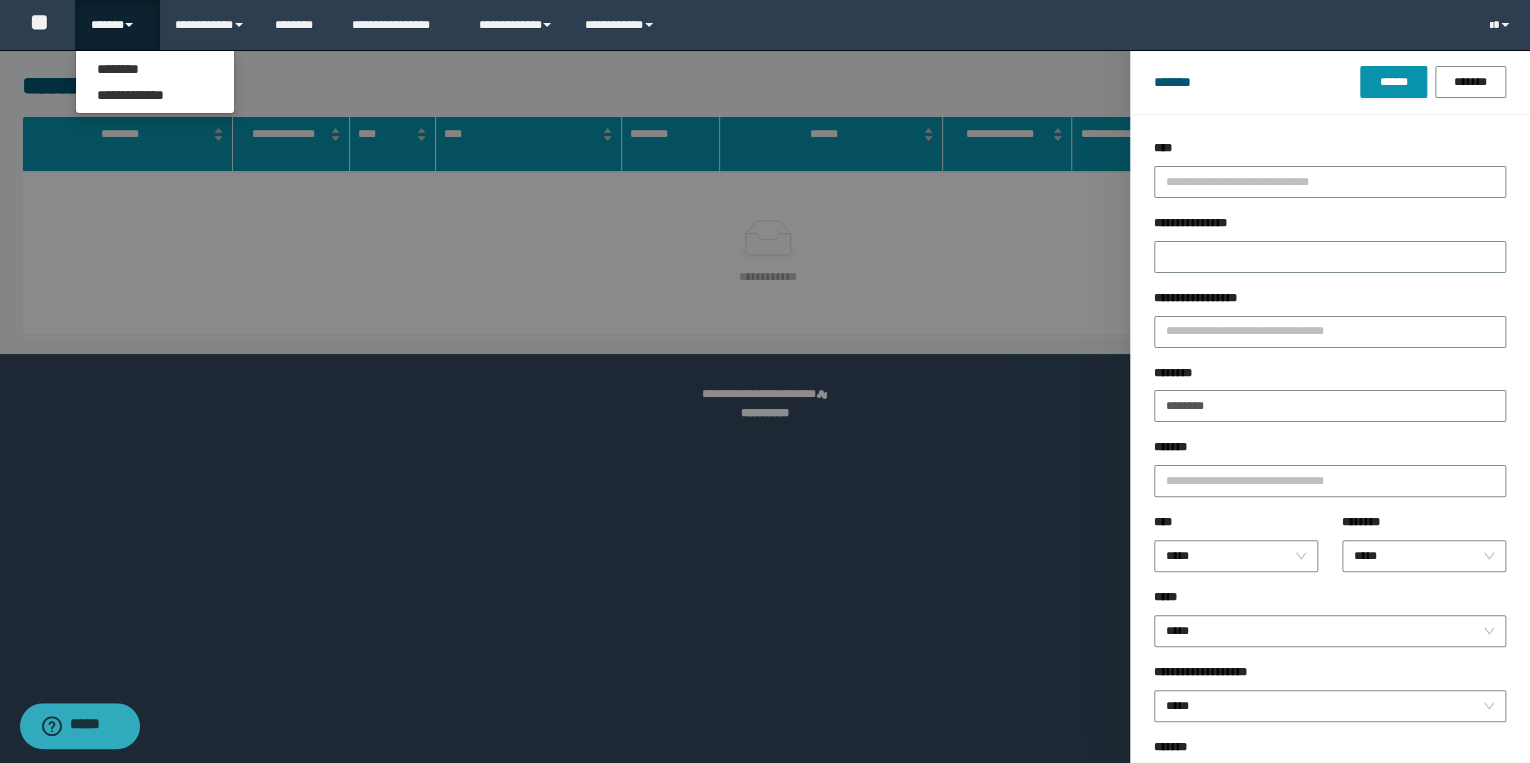 click at bounding box center [765, 381] 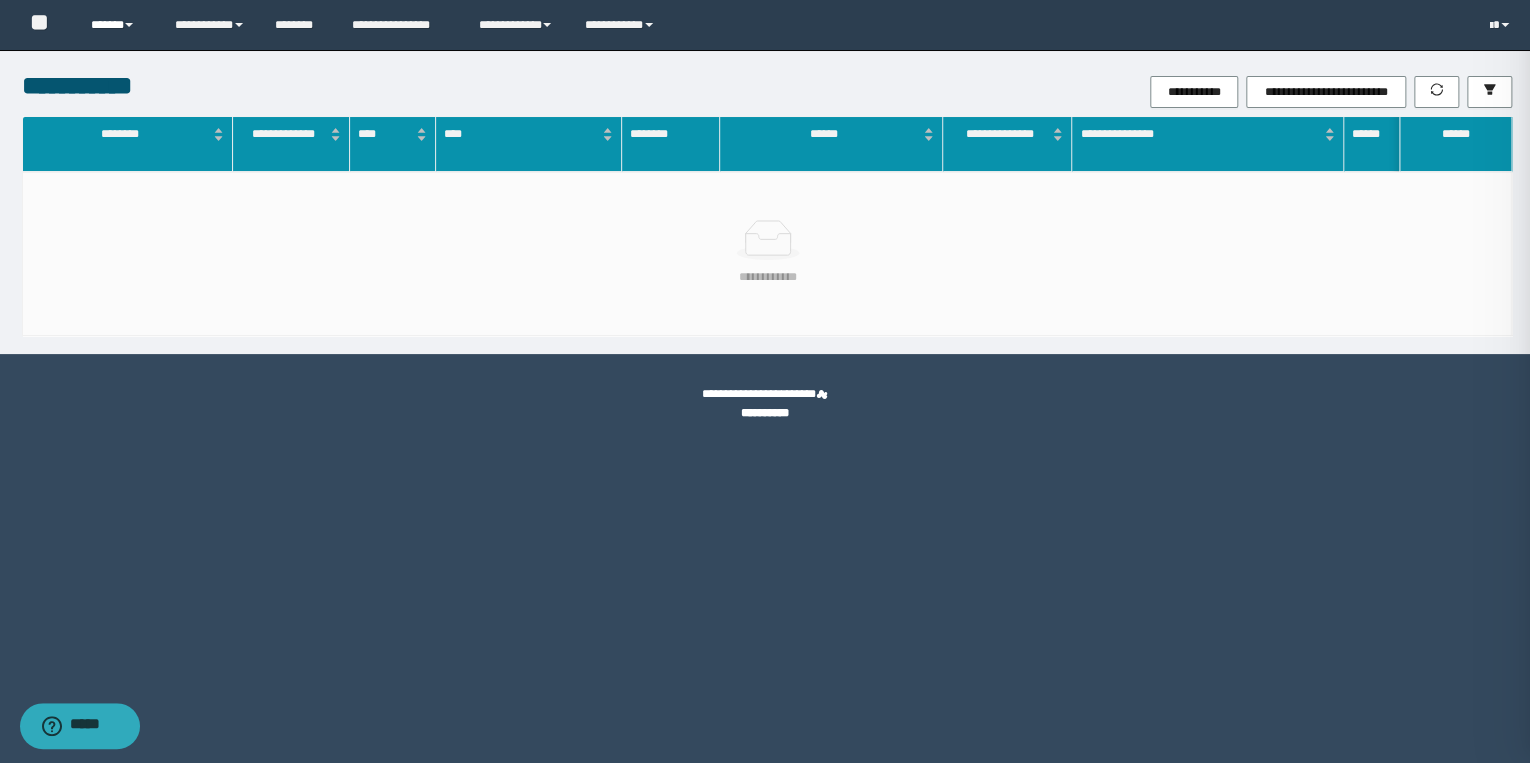 click on "******" at bounding box center [117, 25] 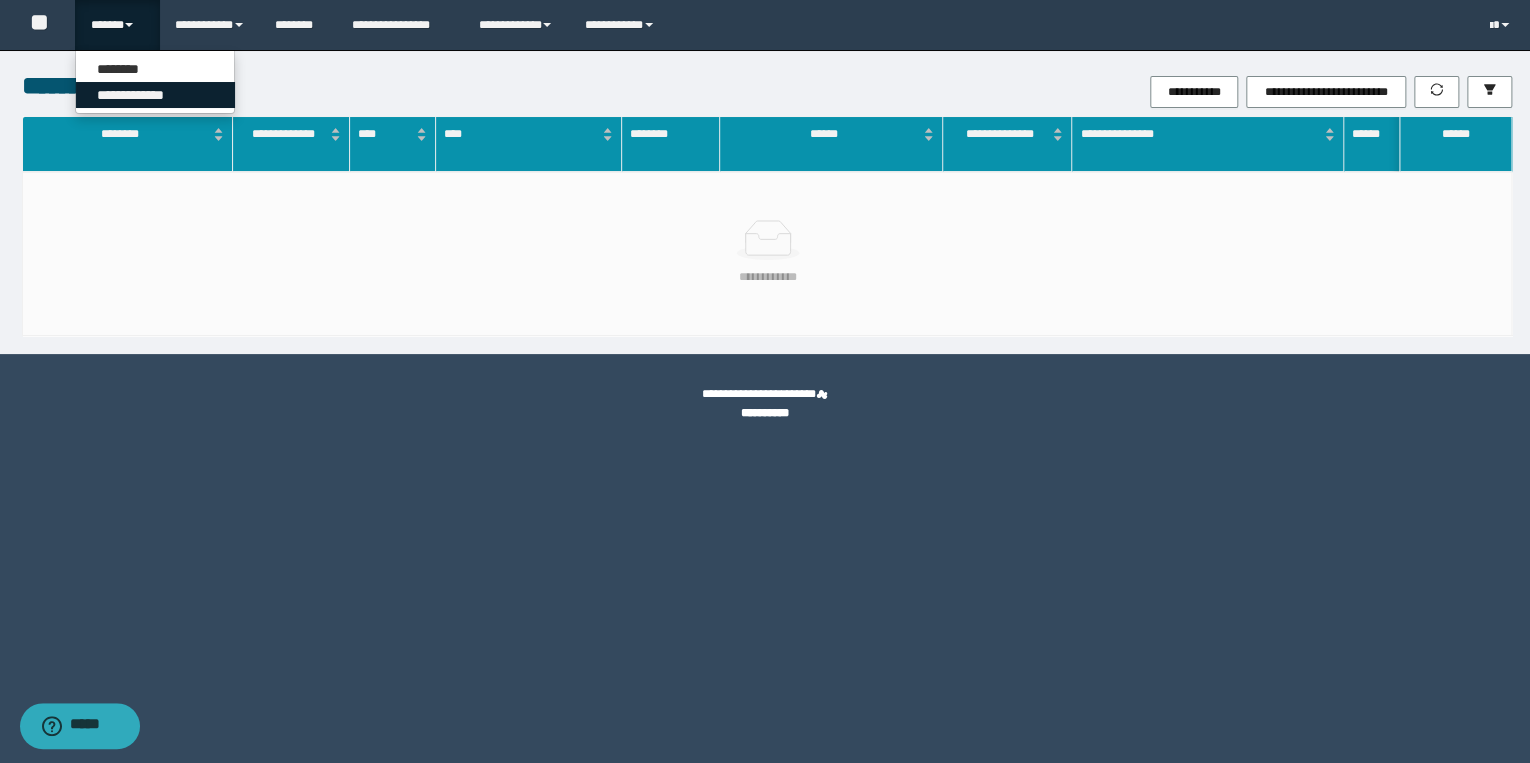 click on "**********" at bounding box center [155, 95] 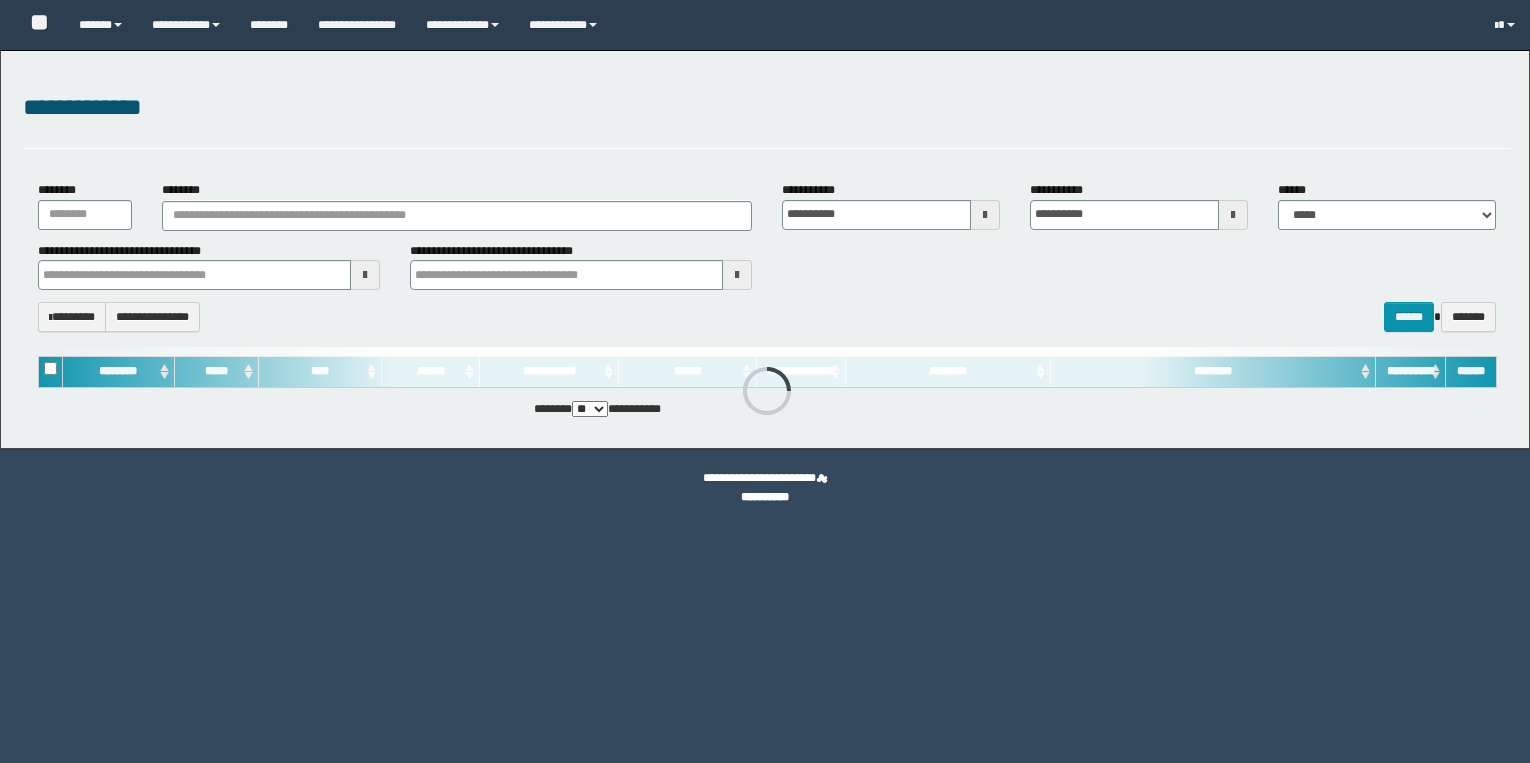 scroll, scrollTop: 0, scrollLeft: 0, axis: both 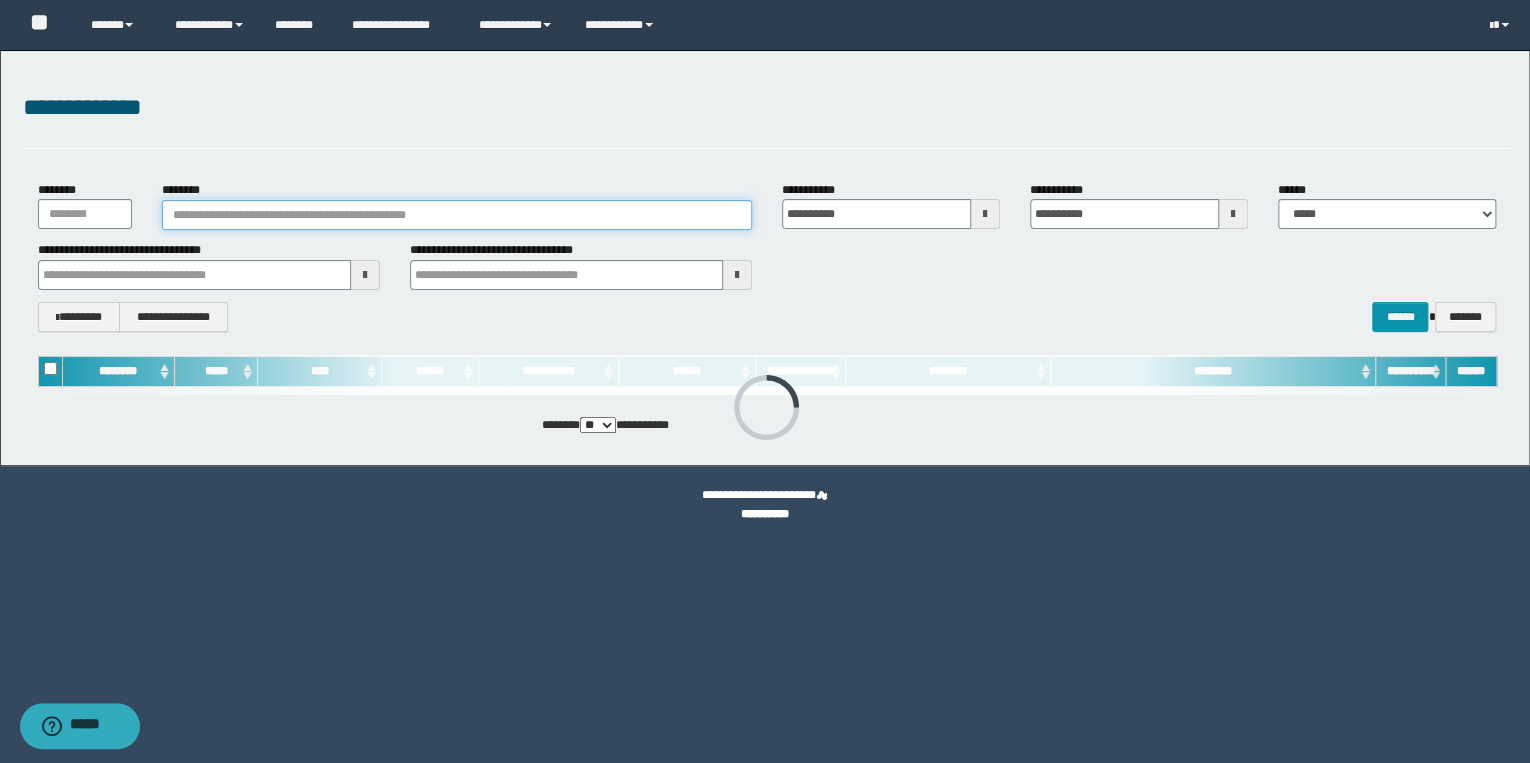 click on "********" at bounding box center (457, 215) 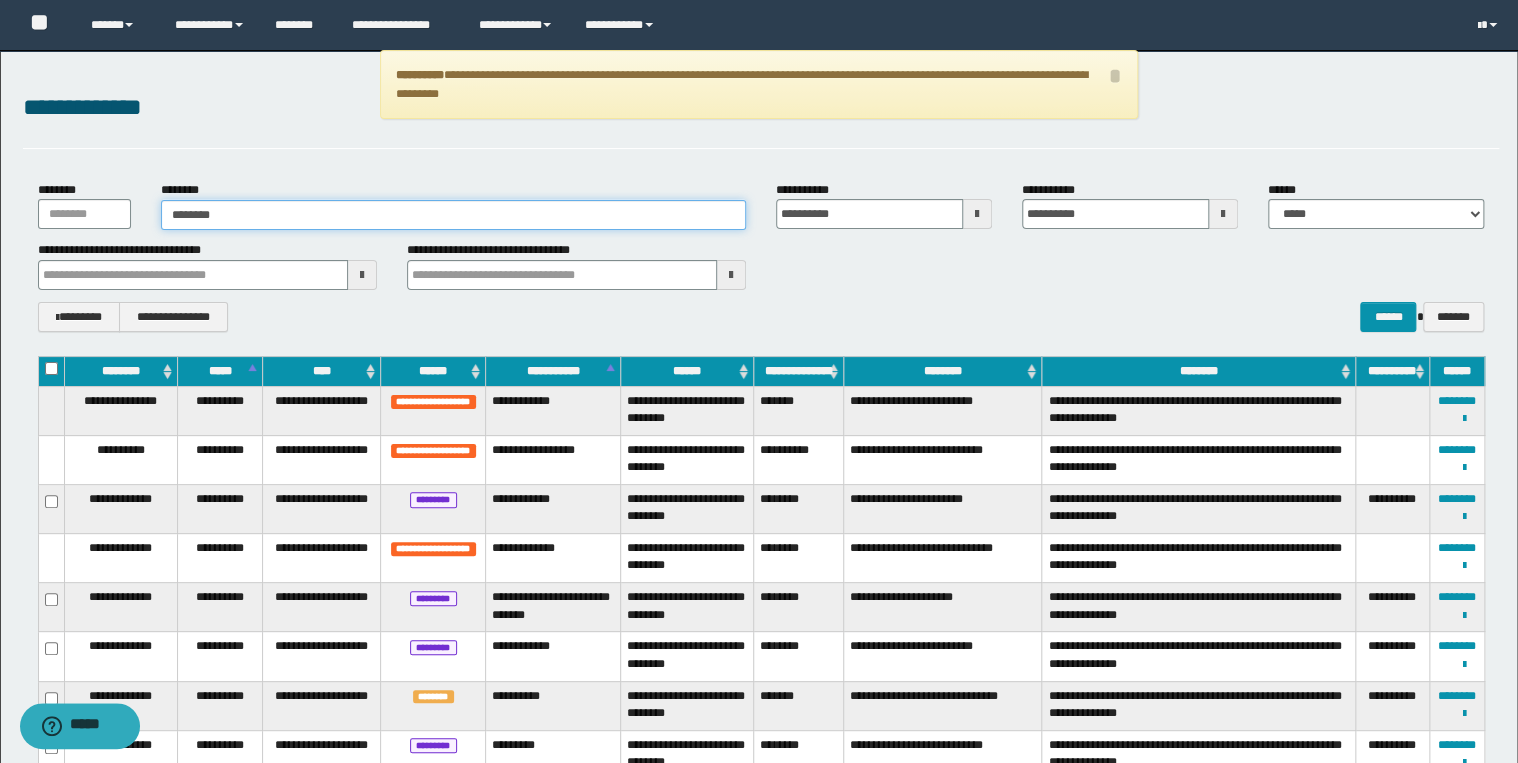 drag, startPoint x: 292, startPoint y: 228, endPoint x: 0, endPoint y: 201, distance: 293.24564 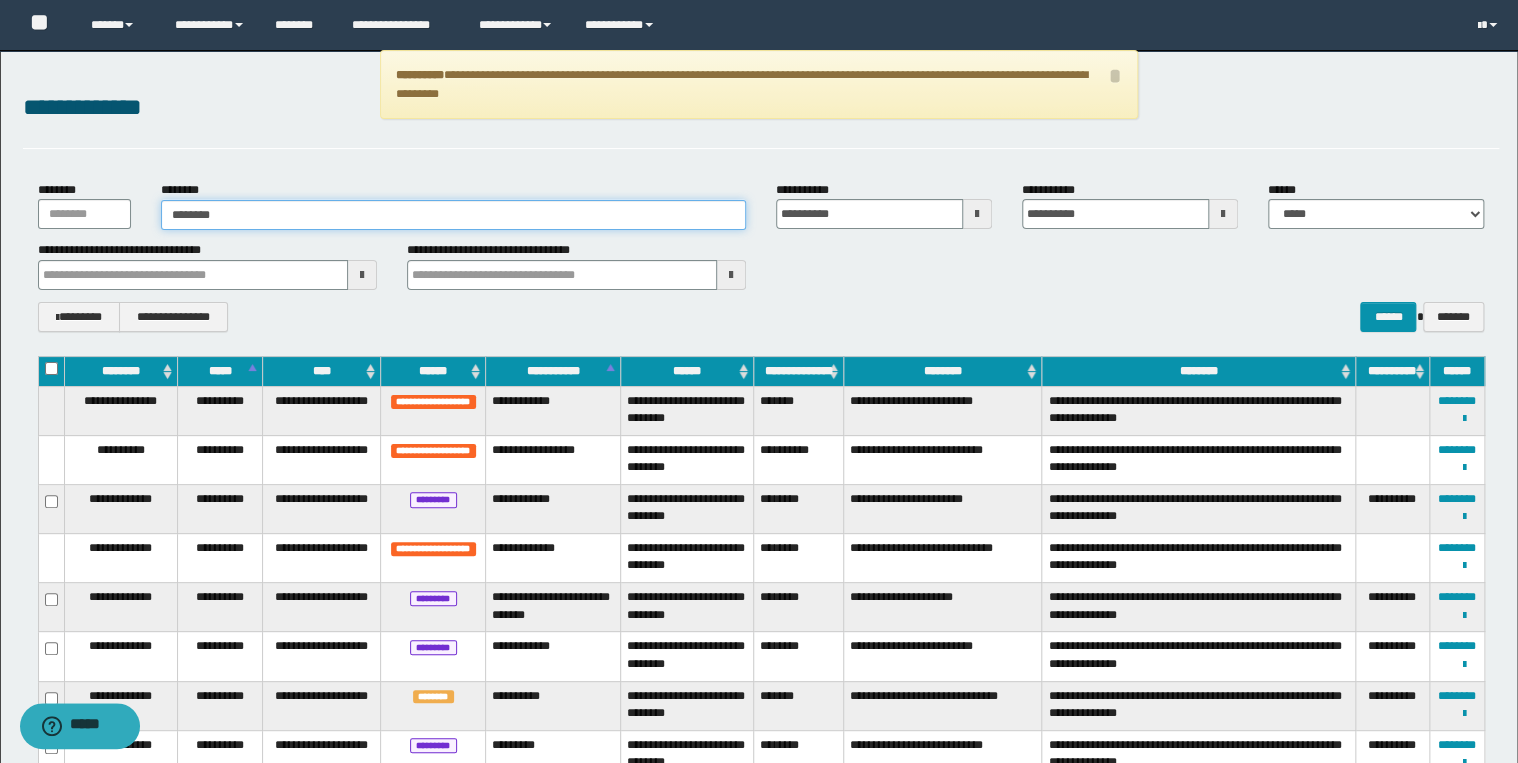 click on "**********" at bounding box center [759, 381] 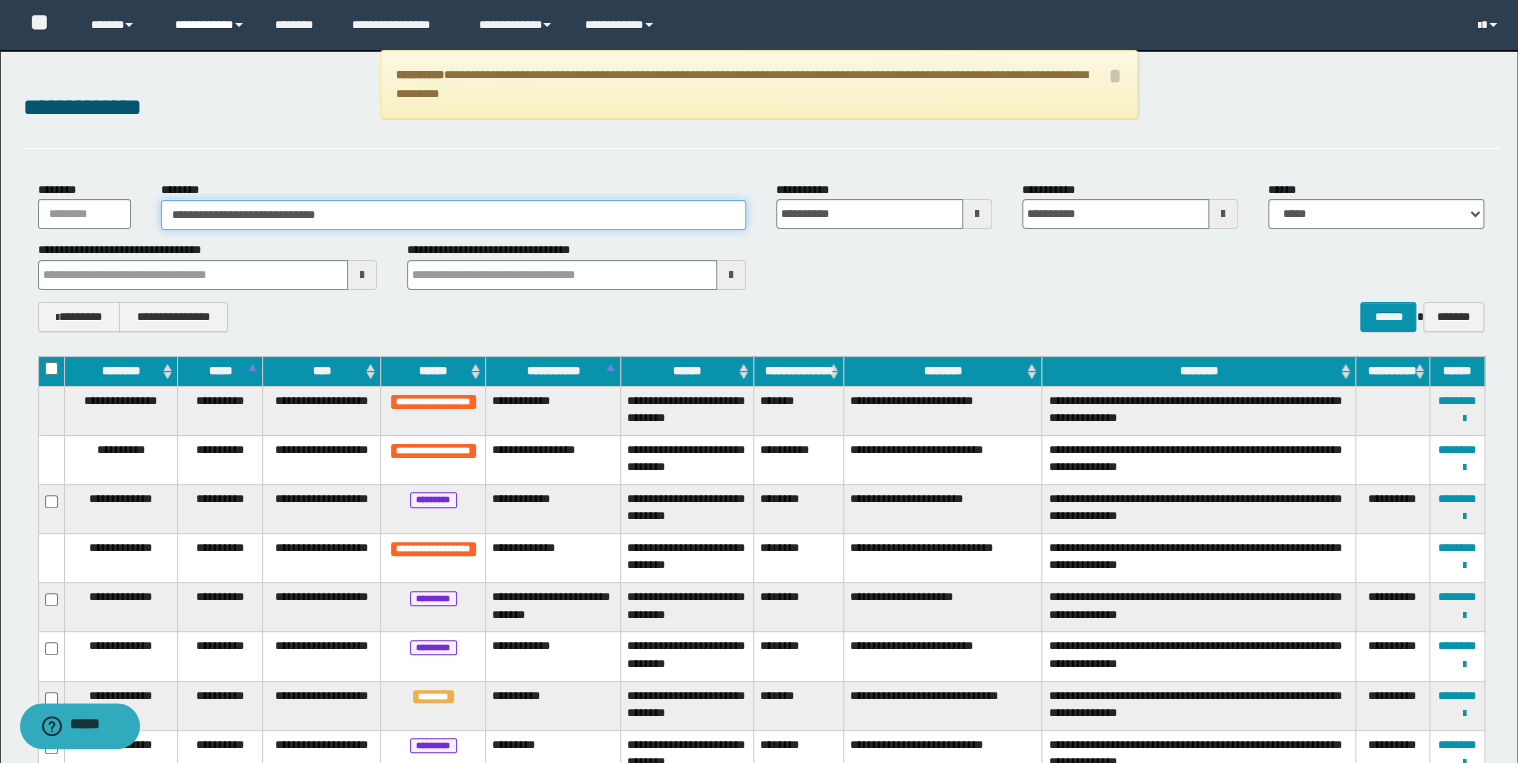 type on "**********" 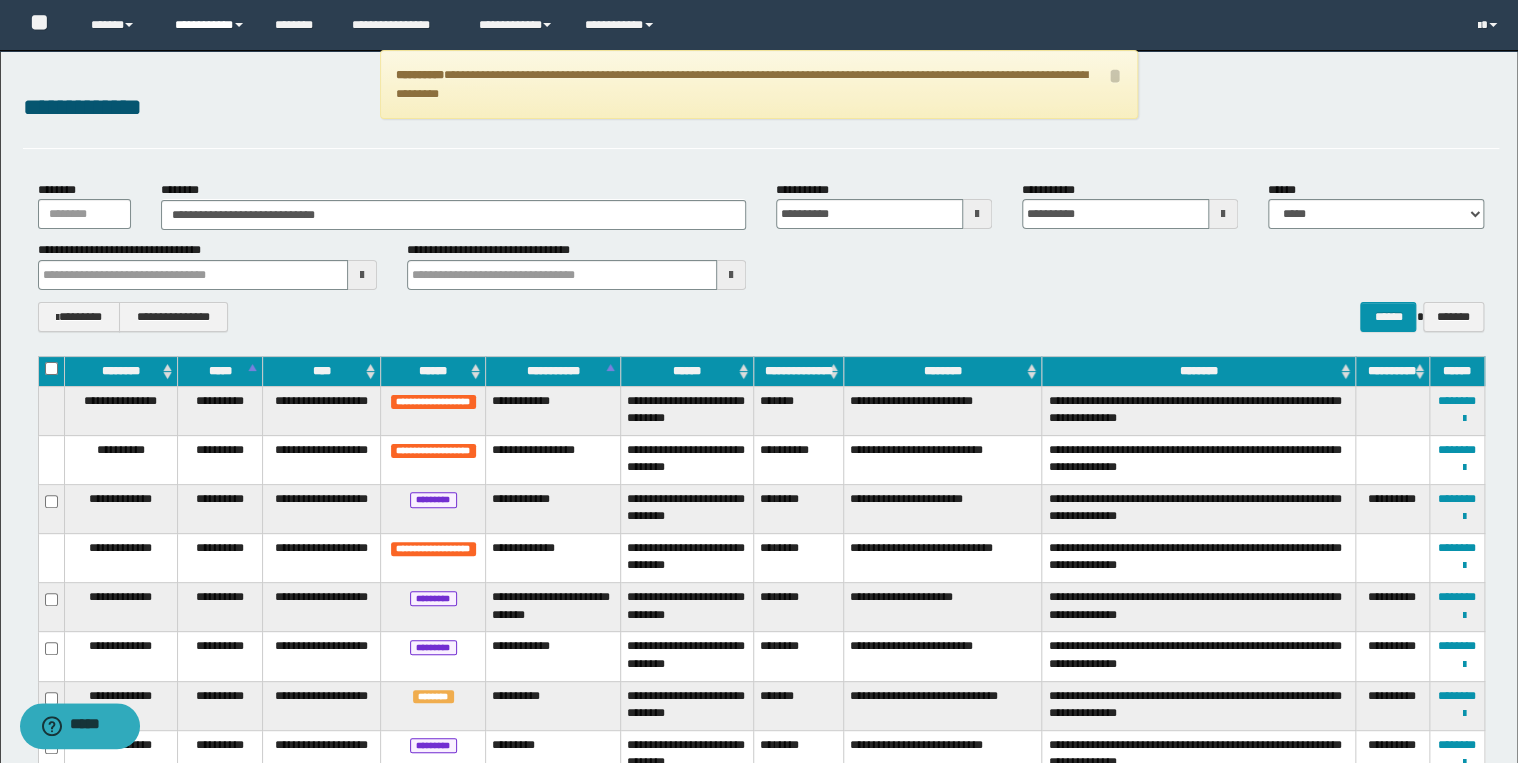 click on "**********" at bounding box center [210, 25] 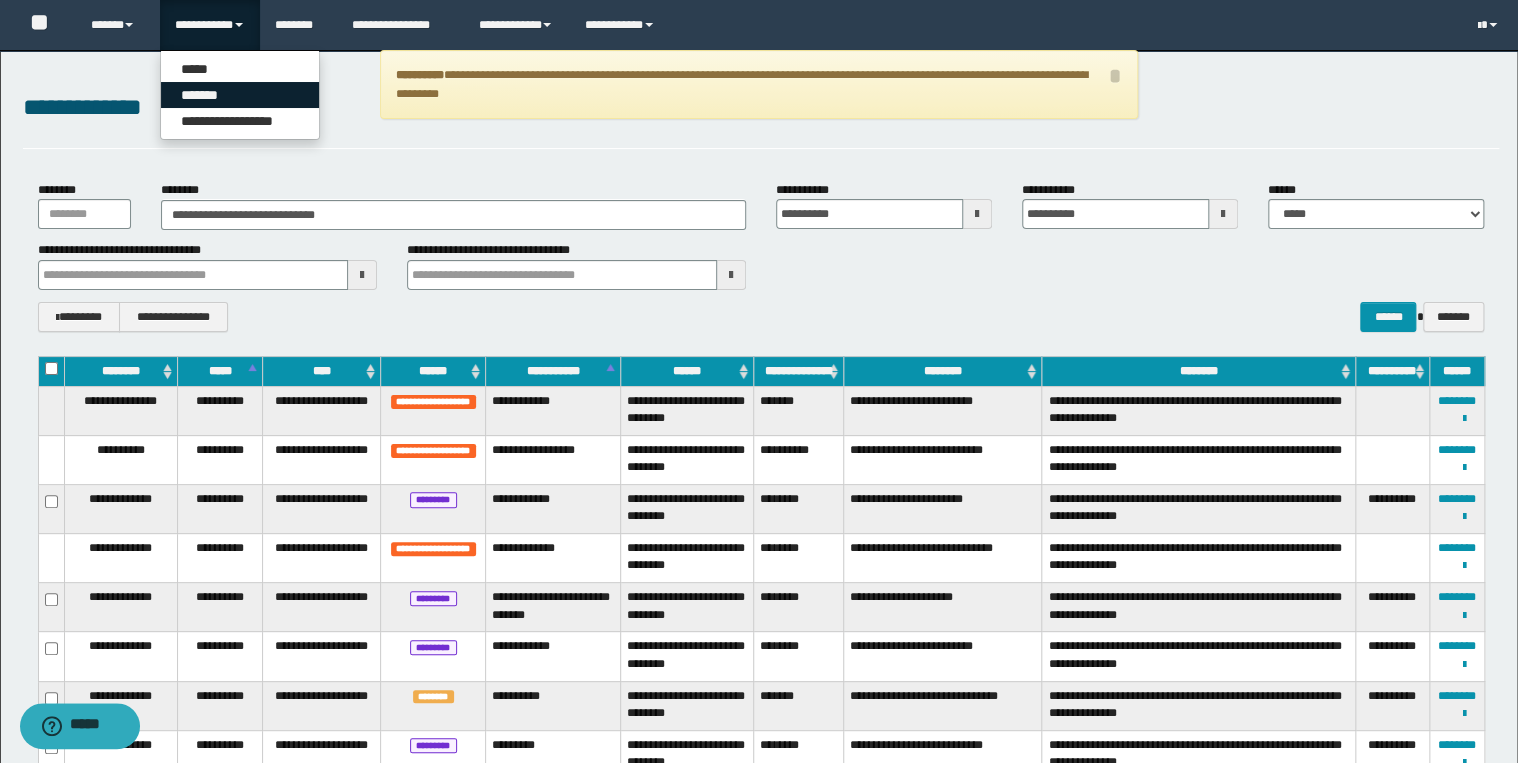 click on "*******" at bounding box center [240, 95] 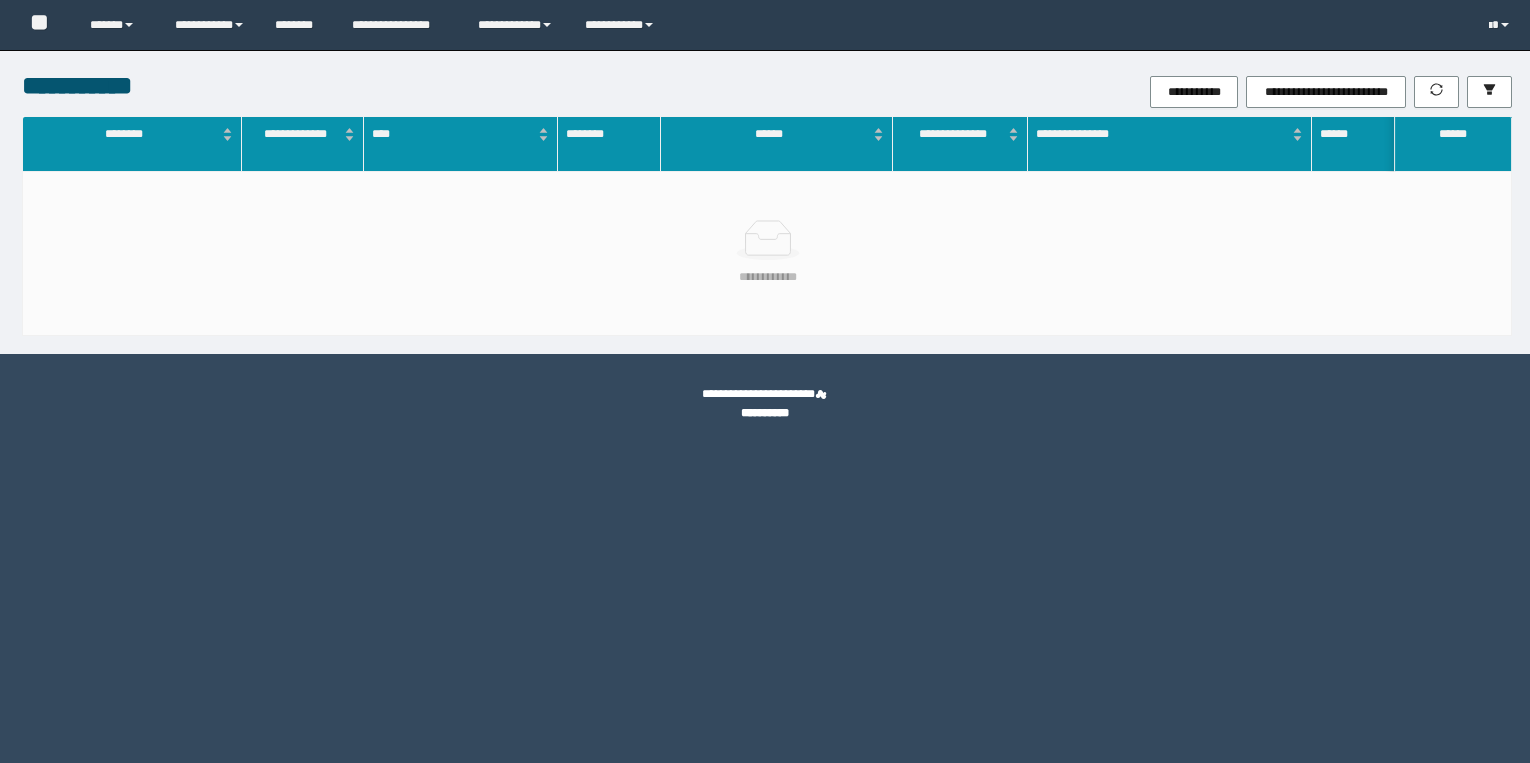 scroll, scrollTop: 0, scrollLeft: 0, axis: both 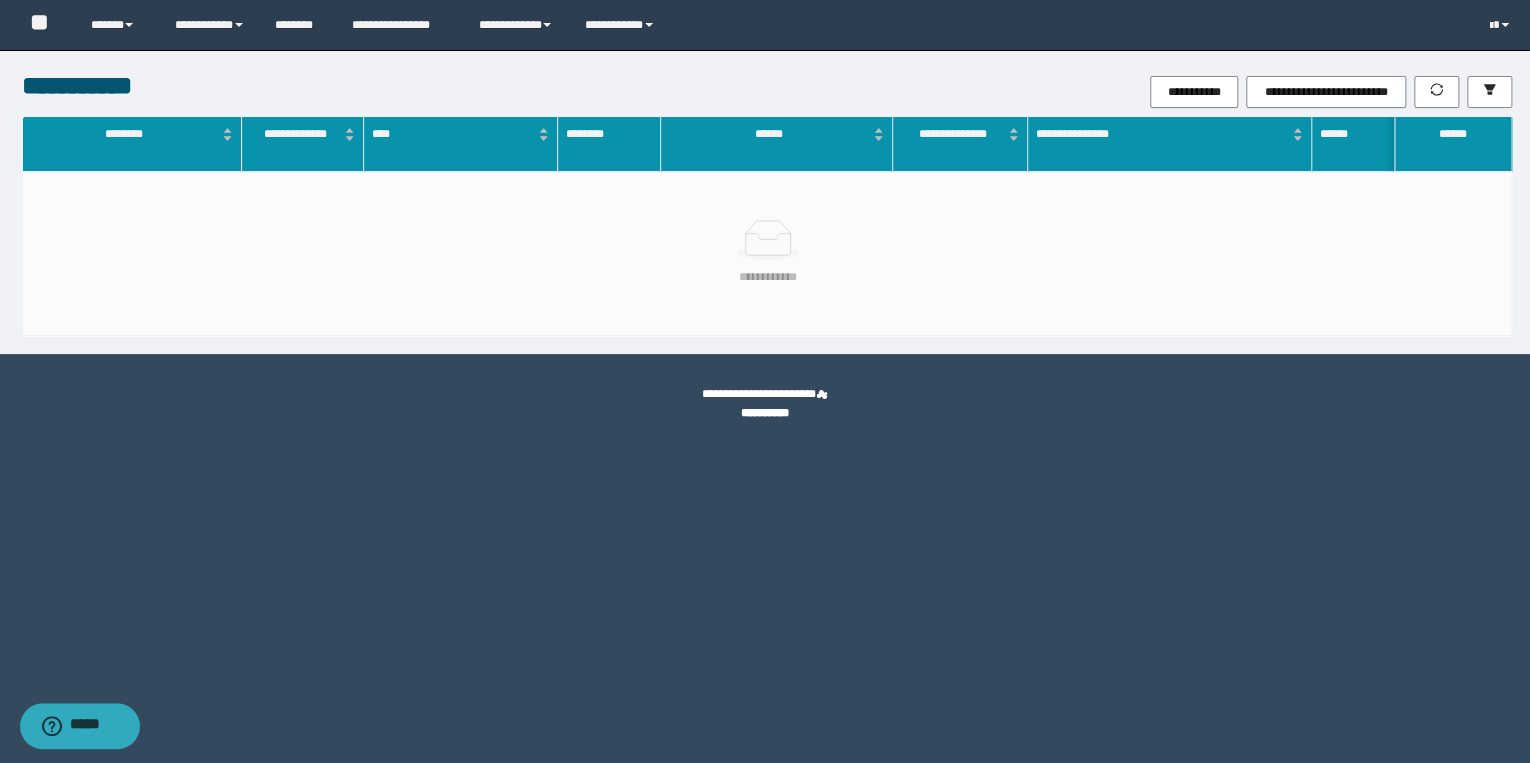 click on "**********" at bounding box center (1014, 92) 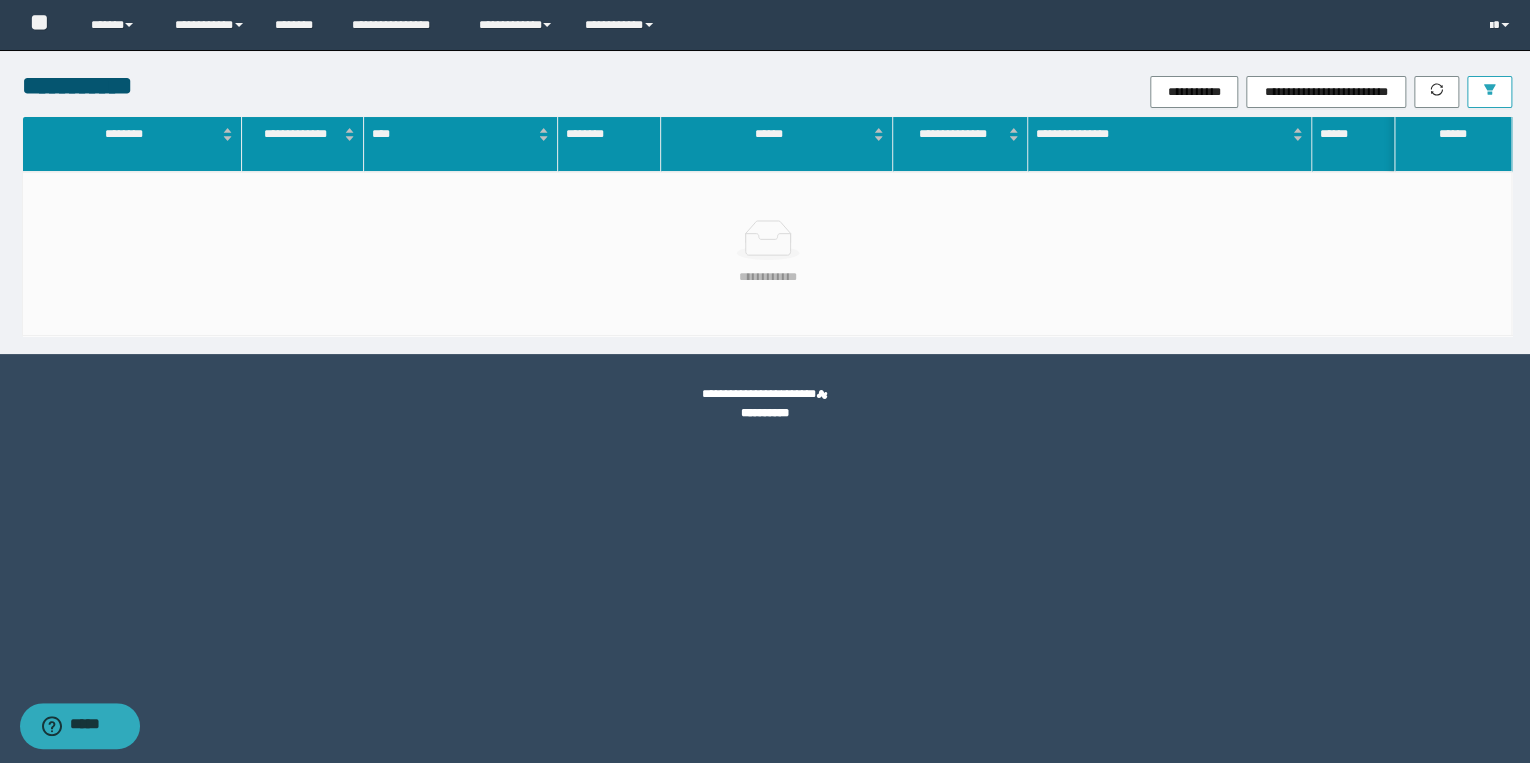 click at bounding box center [1489, 92] 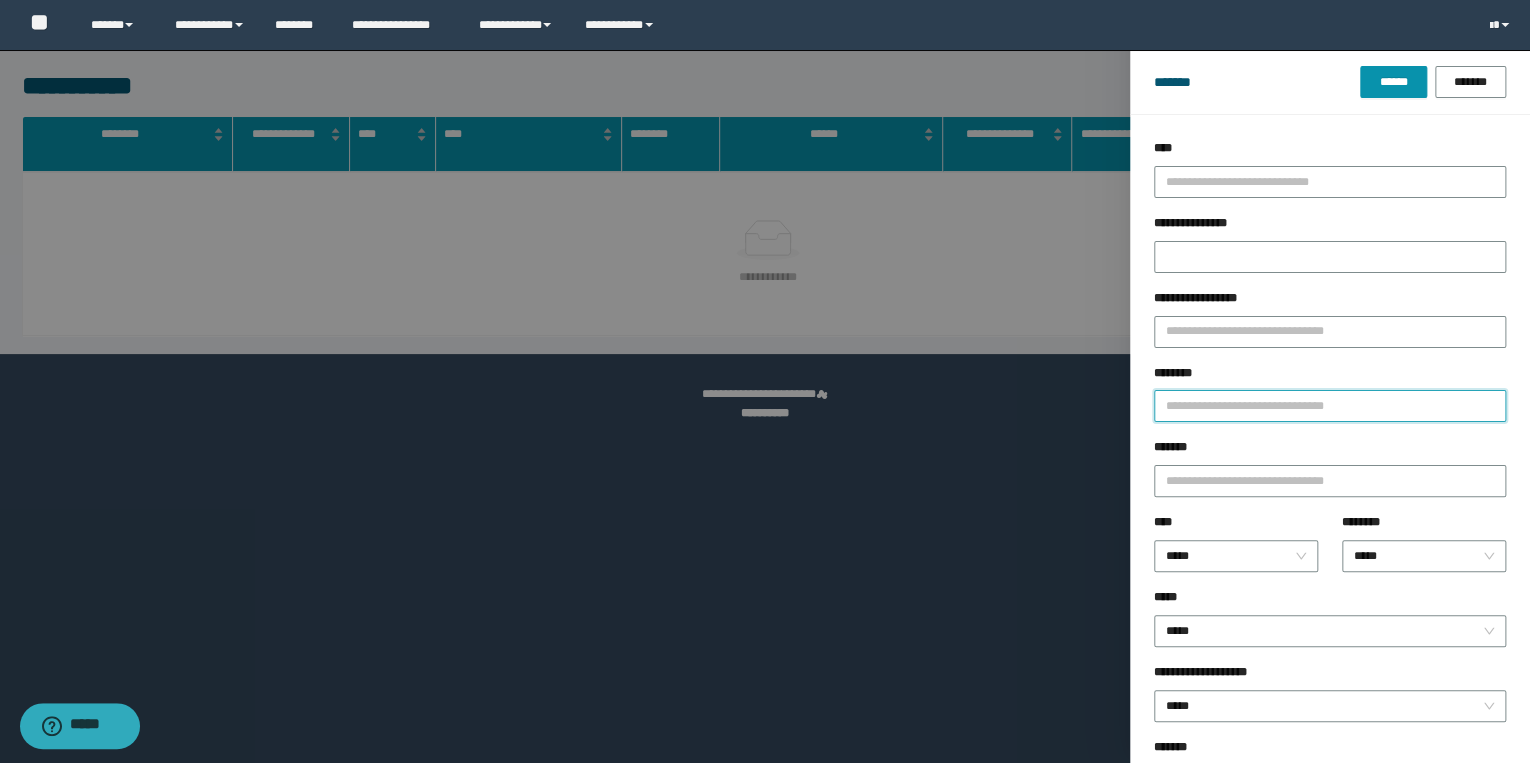 click on "********" at bounding box center [1330, 406] 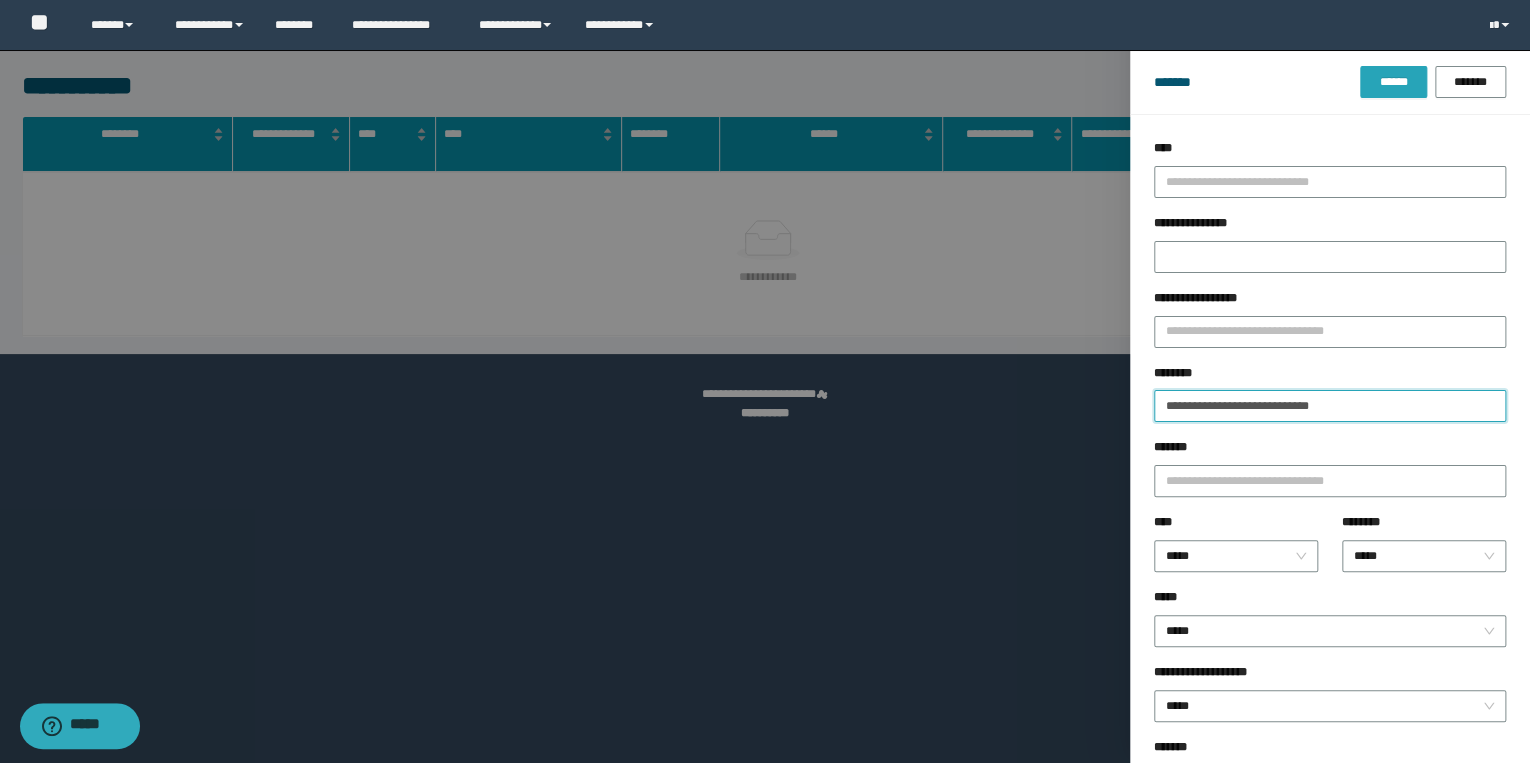 type on "**********" 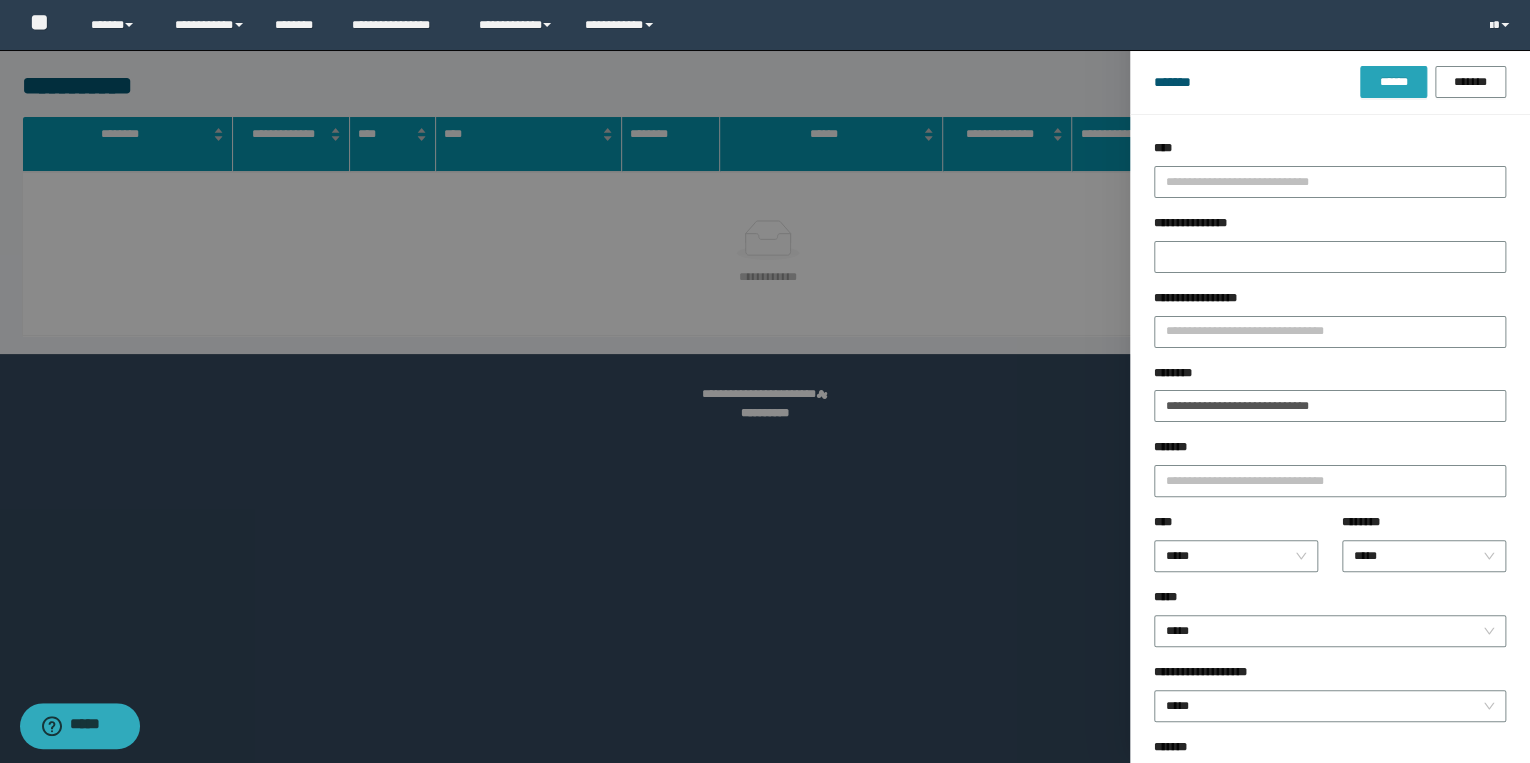 click on "******" at bounding box center [1393, 82] 